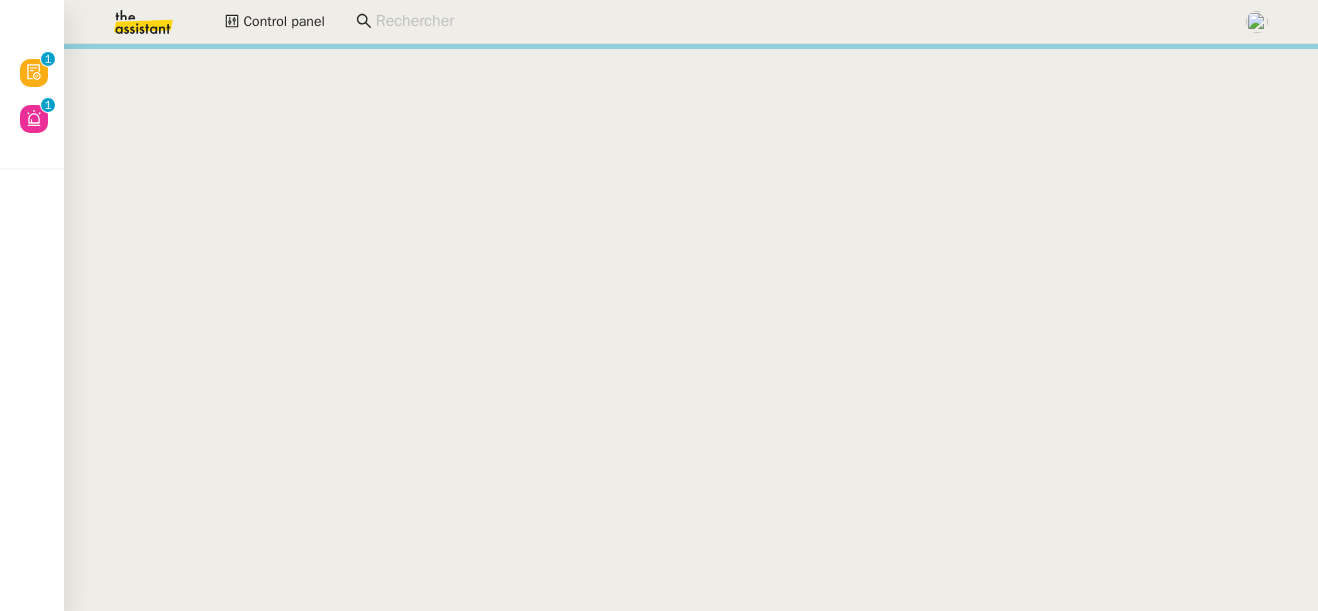 scroll, scrollTop: 0, scrollLeft: 0, axis: both 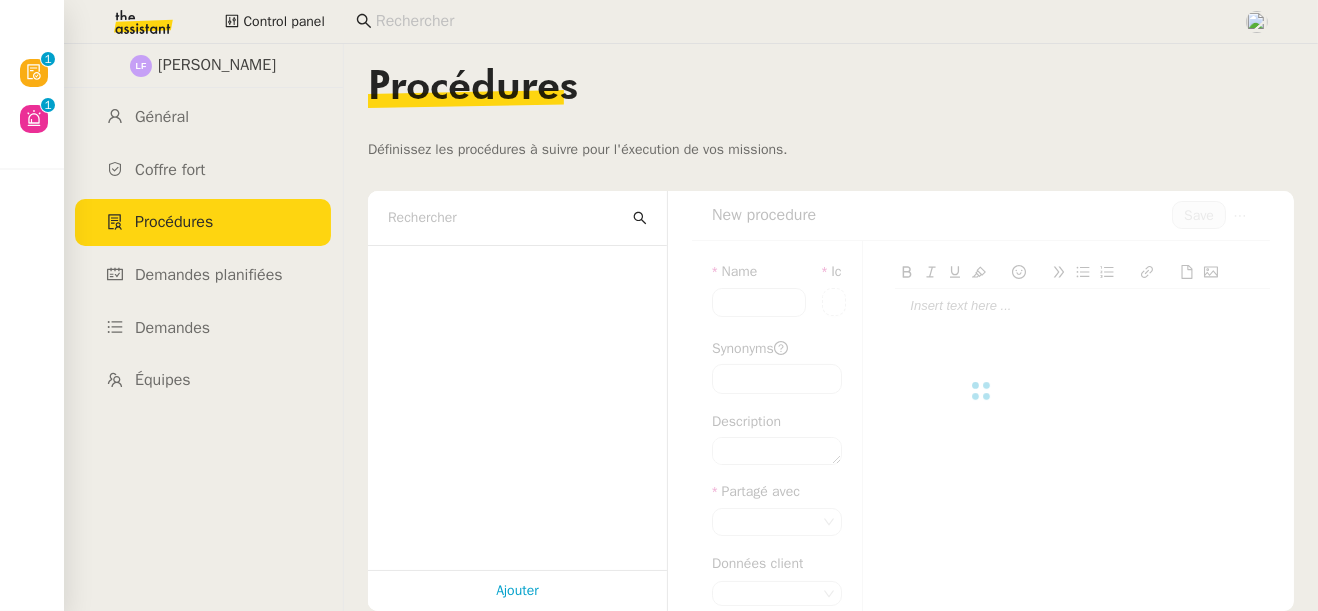 type on "3/5 TRANSMISSION DEVIS A [PERSON_NAME] DASHBOARD" 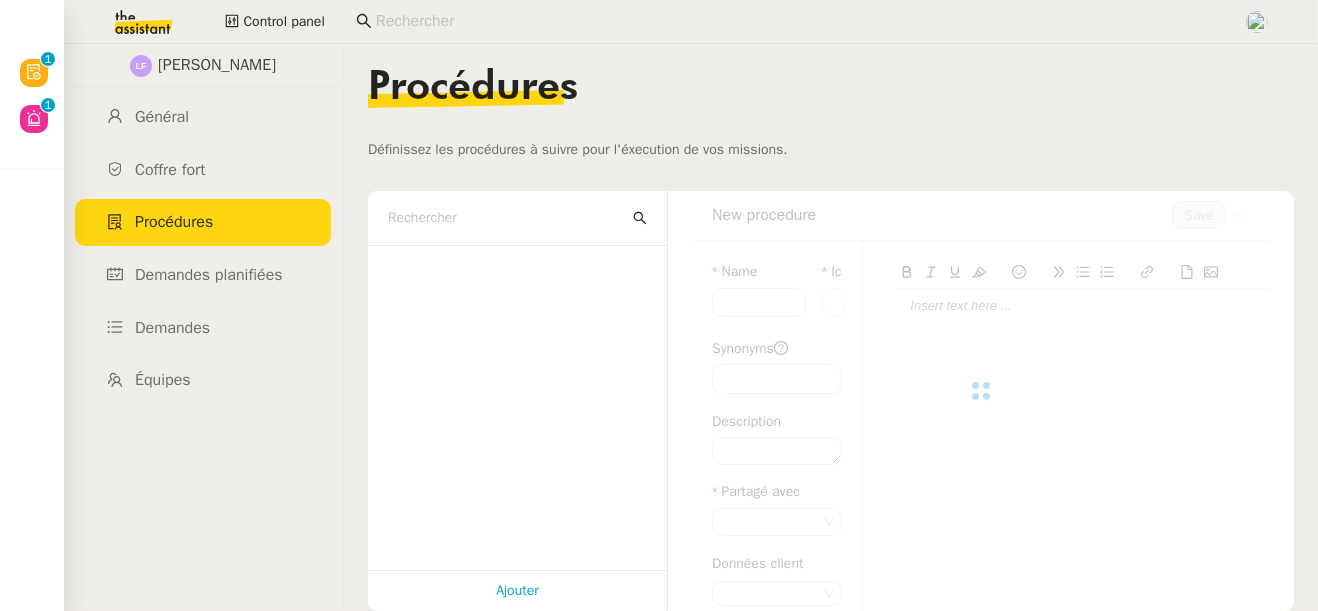 type on "devis, vol, estimation," 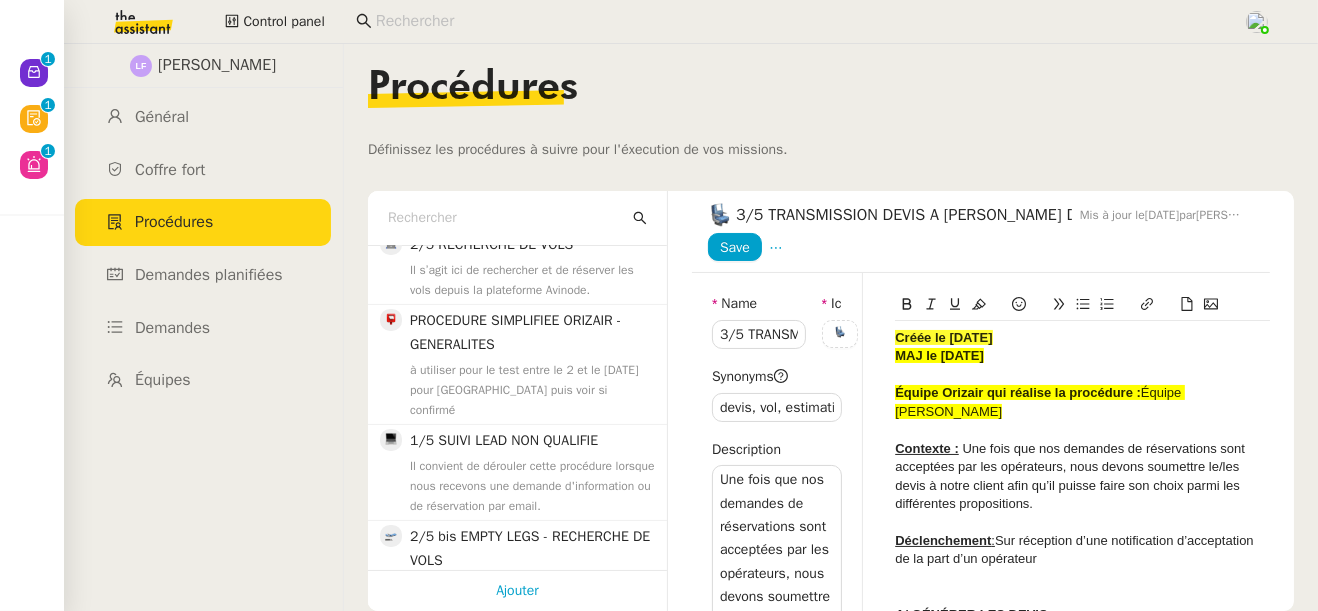 scroll, scrollTop: 417, scrollLeft: 0, axis: vertical 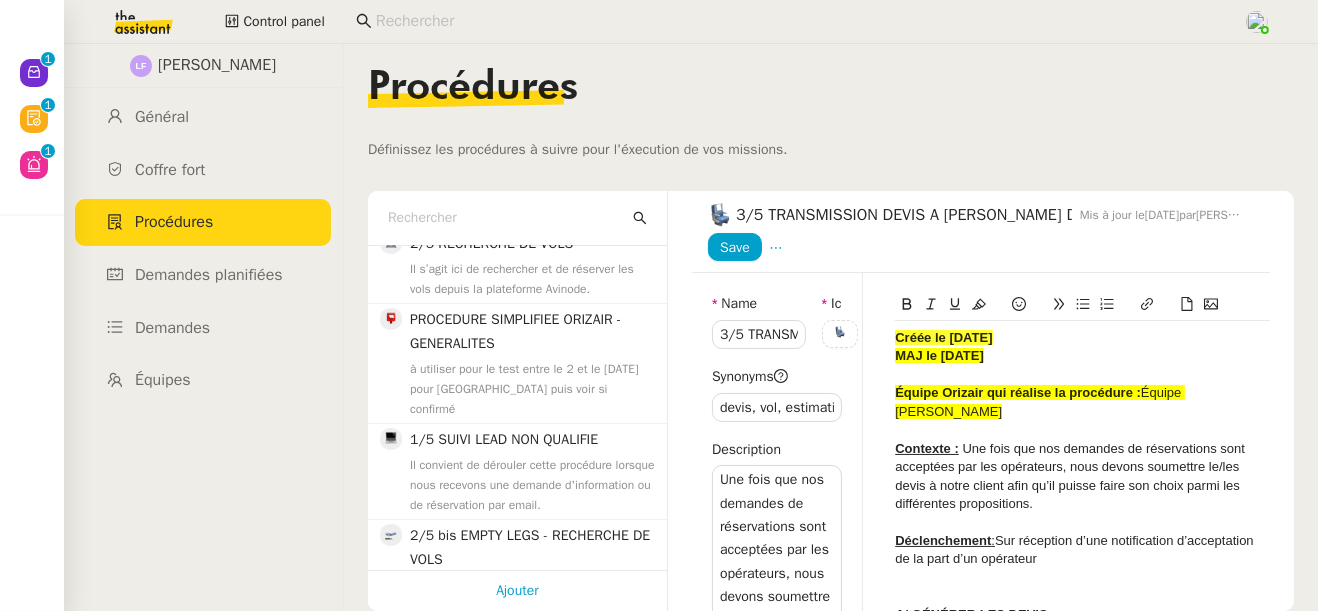 click on "Il convient de dérouler cette procédure lorsque nous recevons une demande d'information ou de réservation par email." 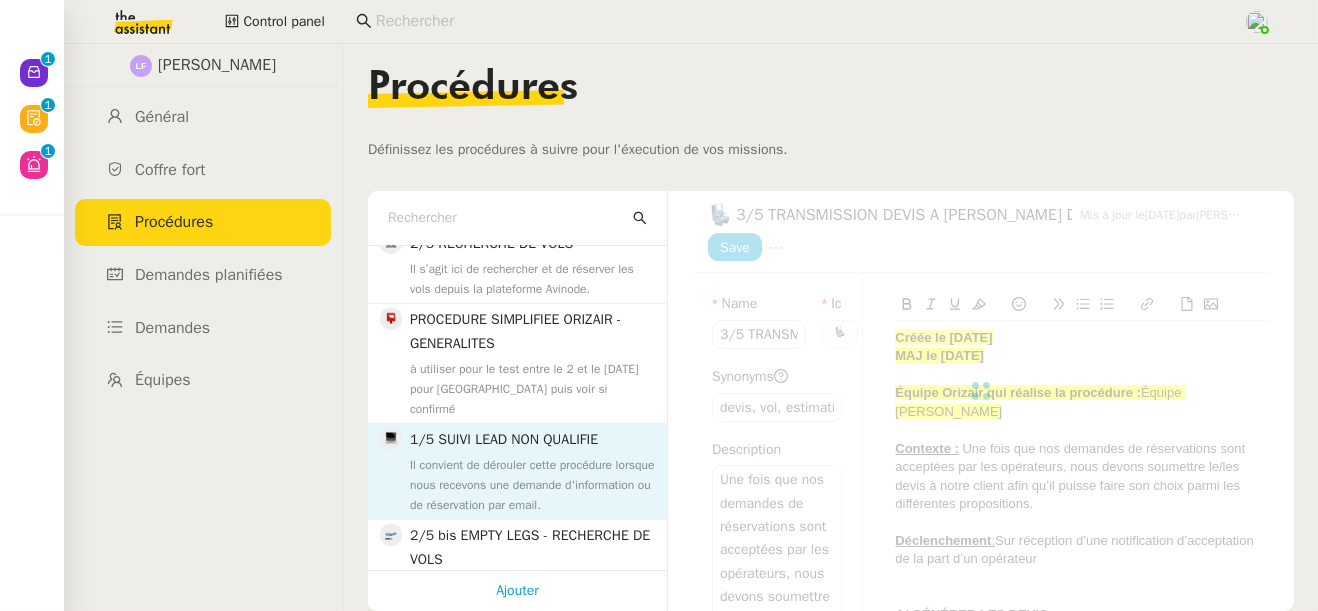 type on "1/5 SUIVI LEAD NON QUALIFIE" 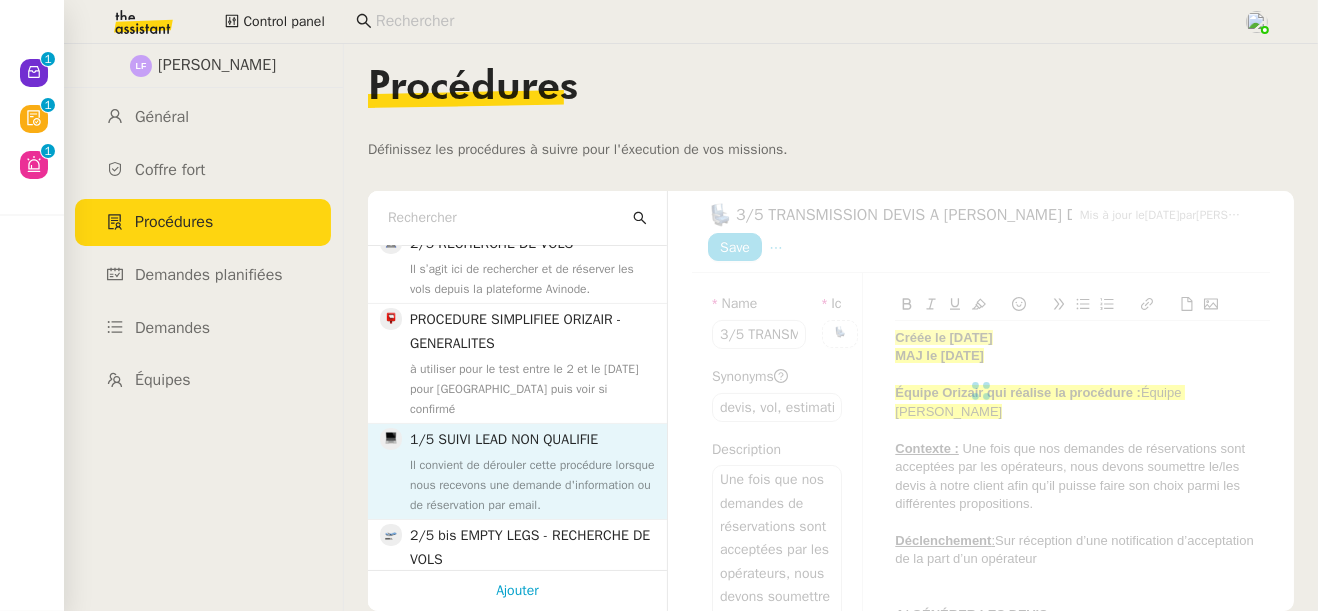type on "notification,orizair,email" 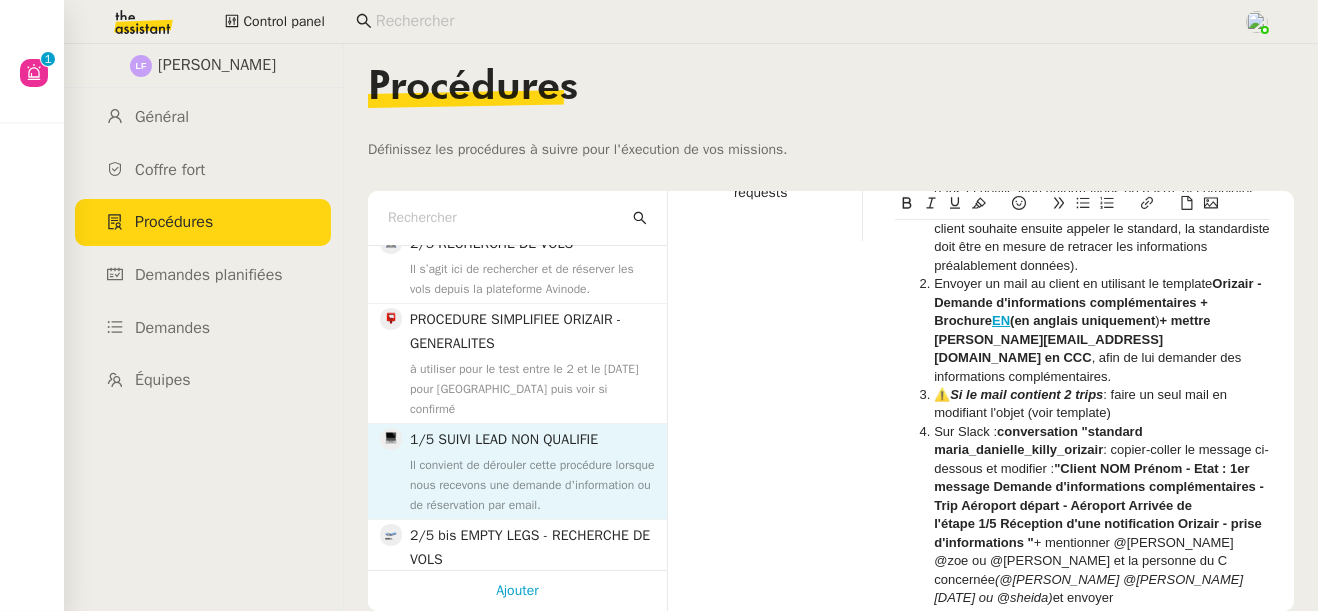 scroll, scrollTop: 0, scrollLeft: 0, axis: both 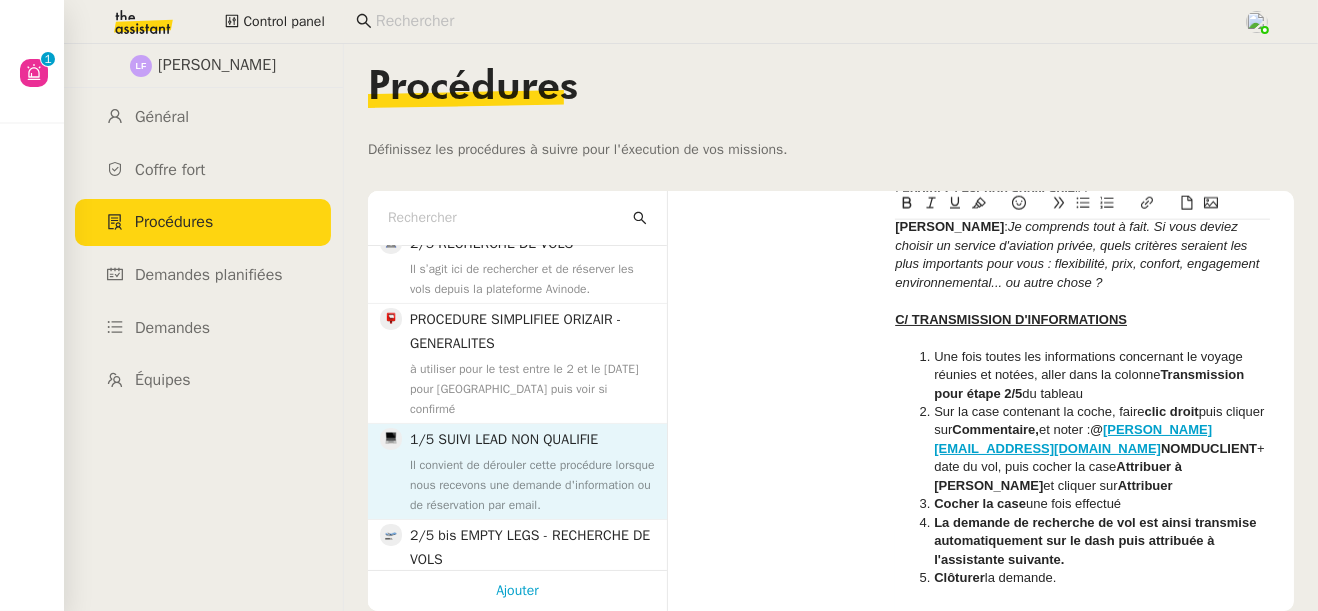 drag, startPoint x: 896, startPoint y: 335, endPoint x: 1147, endPoint y: 725, distance: 463.78983 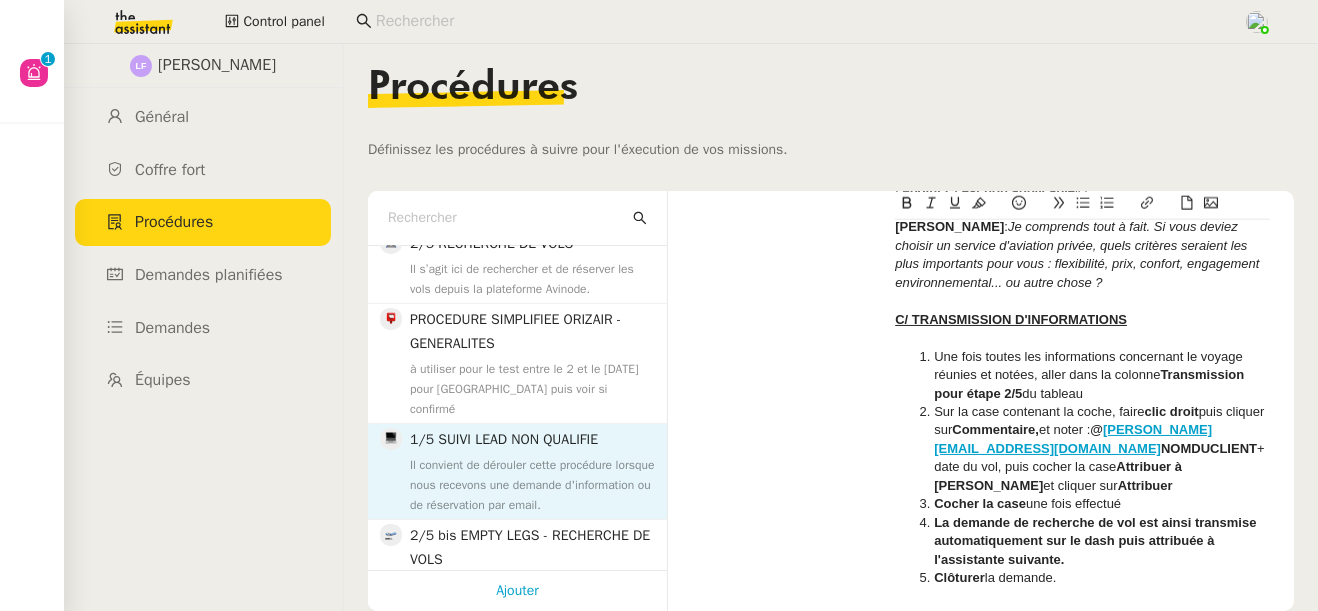 click on "Aide  0   1   2   3   4   5   6   7   8   9  Mes demandes Control panel Louis Frei Général Coffre fort Procédures Demandes planifiées Demandes Équipes Procédures Définissez les procédures à suivre pour l'éxecution de vos missions. 3/5 TRANSMISSION DEVIS A JOSÉPHINE DASHBOARD Une fois que nos demandes de réservations sont acceptées par les opérateurs, nous devons soumettre le/les devis à notre client afin qu’il puisse faire son choix parmi les différentes propositions. DO NOT USE - 1/5 Standard Orizair - Prise d'information Il s’agit ici de répondre au téléphone pour la société Orizair. 0/5 STANDARD AVEC PRECISION CRITERES il s'agit ici de répondre au téléphone pour la société Orizair selon les critères de qualité de service attendus par la clientèle et notre responsable Louis 2/5 RECHERCHE DE VOLS  Il s’agit ici de rechercher et de réserver les vols depuis la plateforme Avinode. PROCEDURE SIMPLIFIEE ORIZAIR - GENERALITES  Ajouter par  Save" at bounding box center (659, 305) 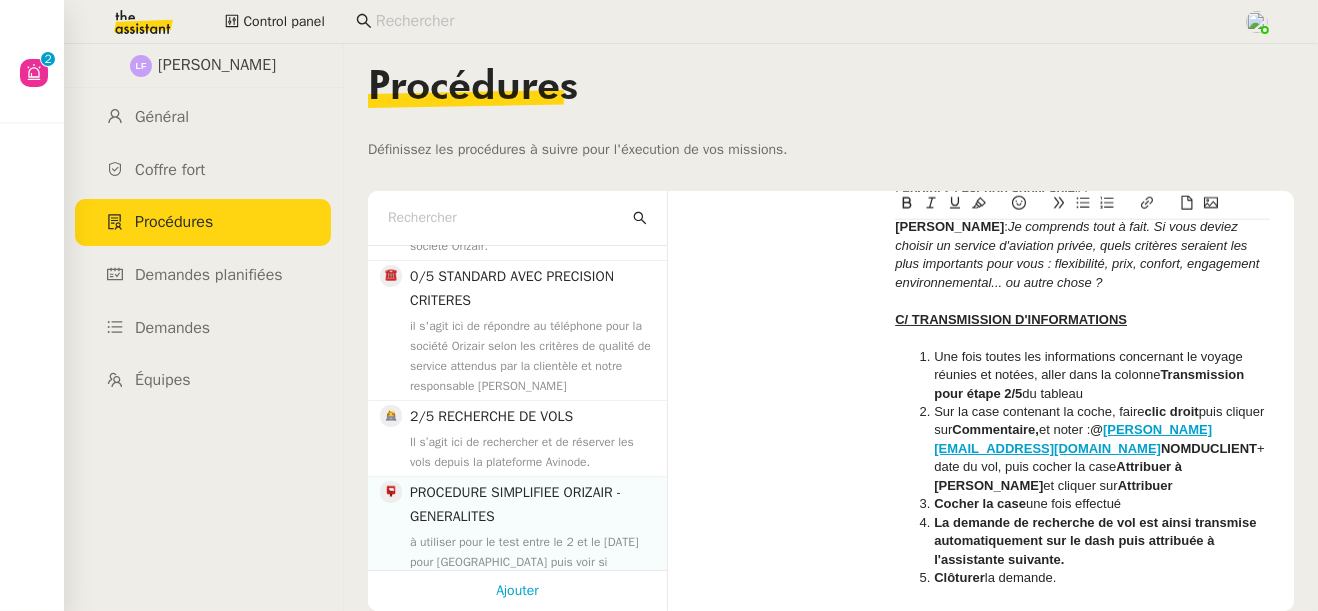 scroll, scrollTop: 0, scrollLeft: 0, axis: both 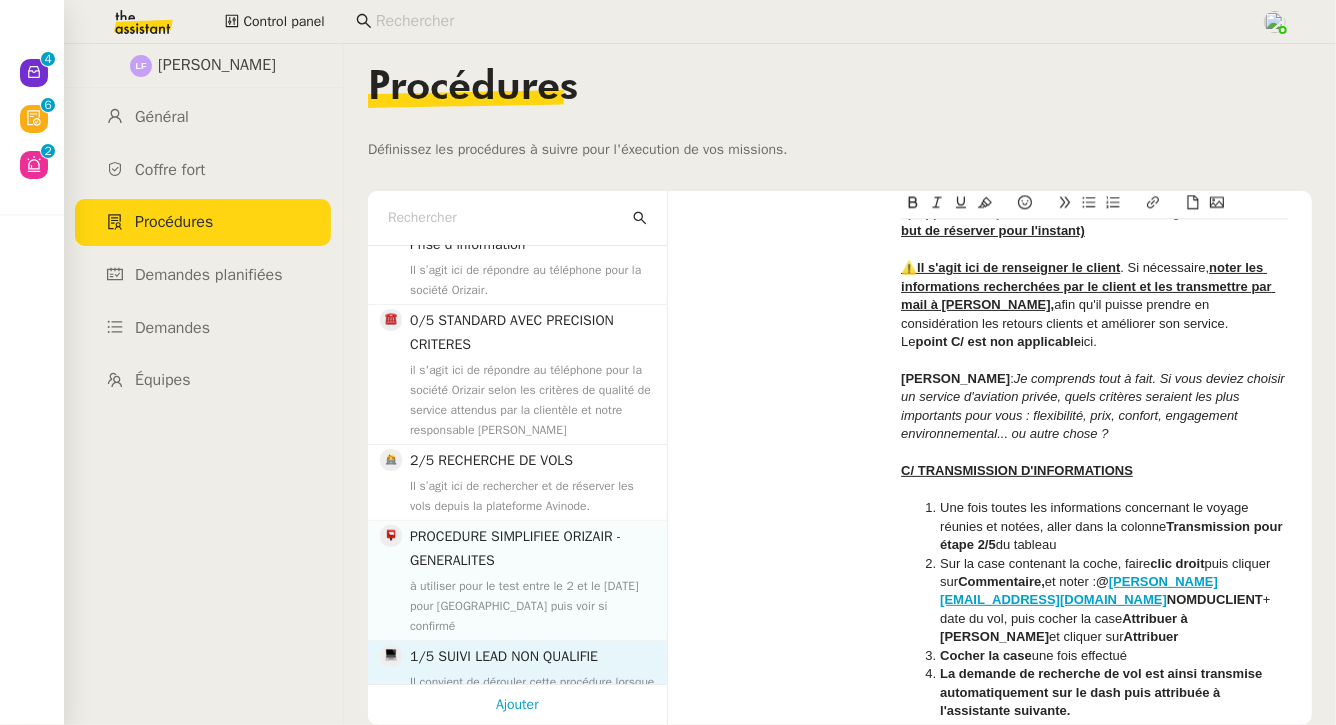 click on "PROCEDURE SIMPLIFIEE ORIZAIR - GENERALITES  à utiliser pour le test entre le 2 et le 9 juillet pour Orizair puis voir si confirmé" 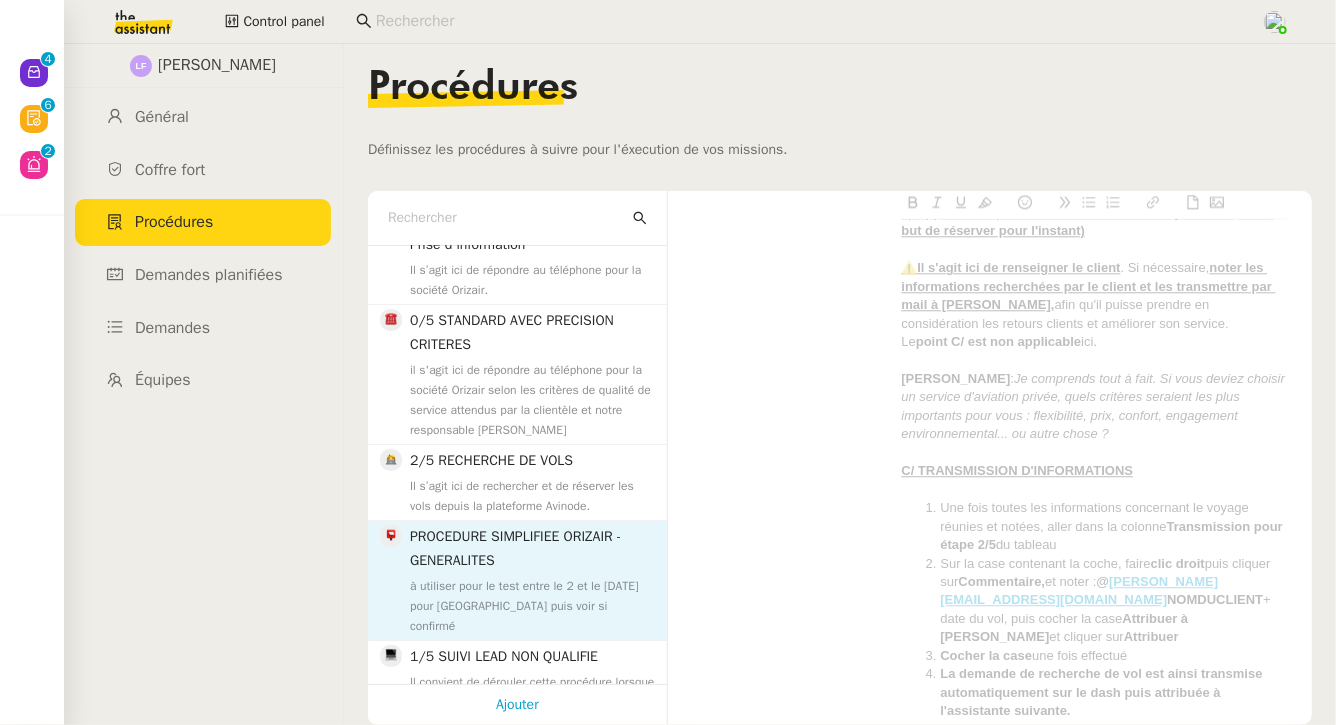 type on "PROCEDURE SIMPLIFIEE ORIZAIR - GENERALITES" 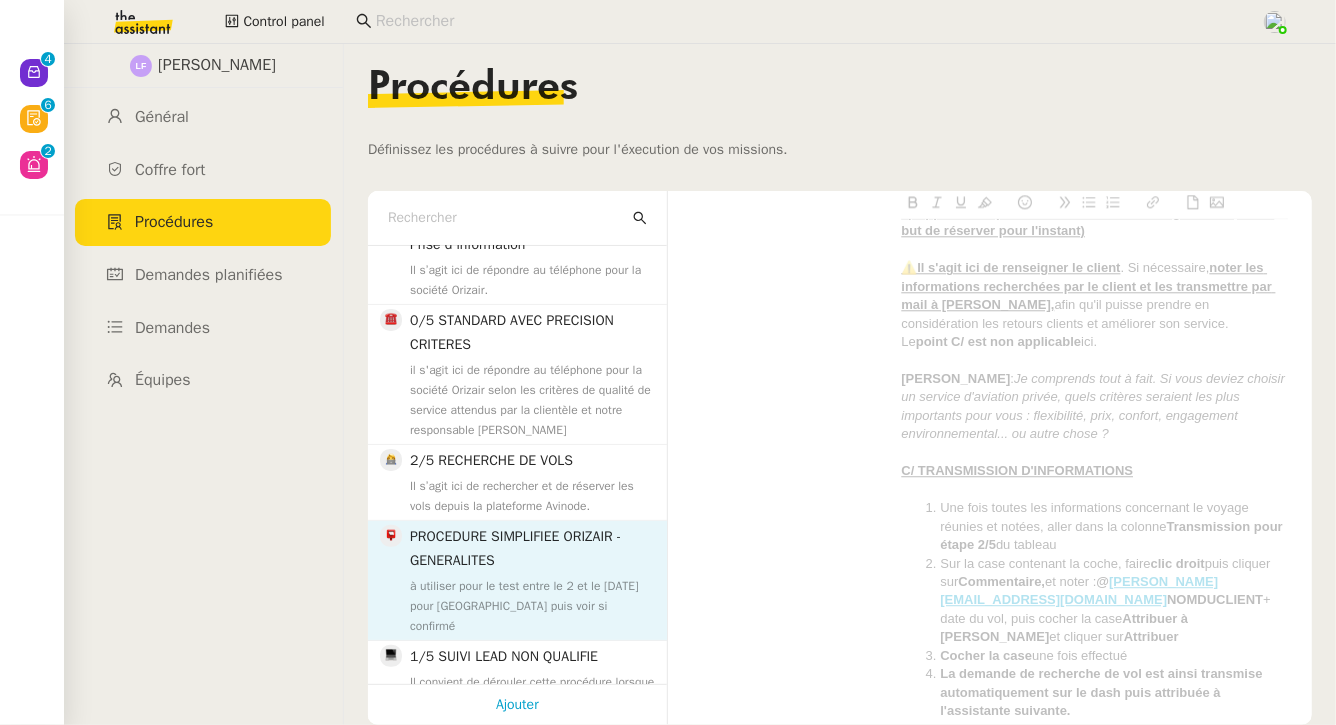 type on "pré-requis, orizair, simplification" 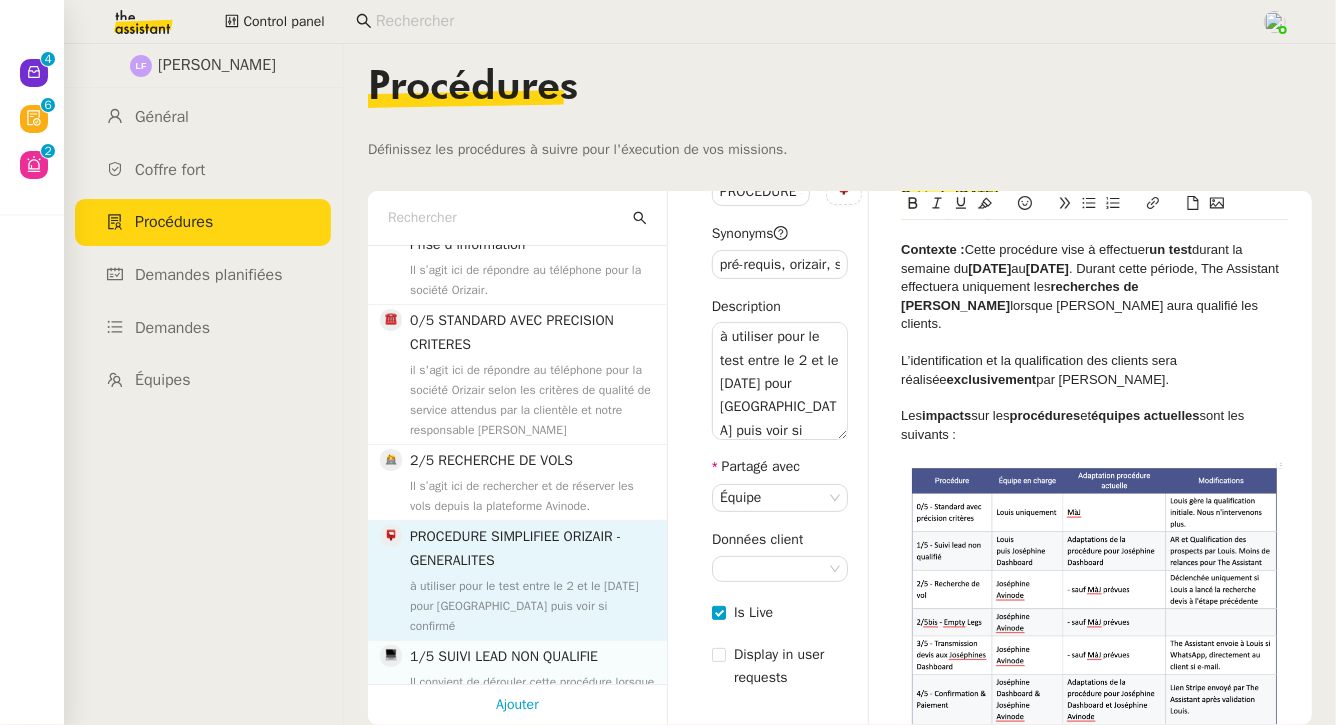 click on "1/5 SUIVI LEAD NON QUALIFIE" 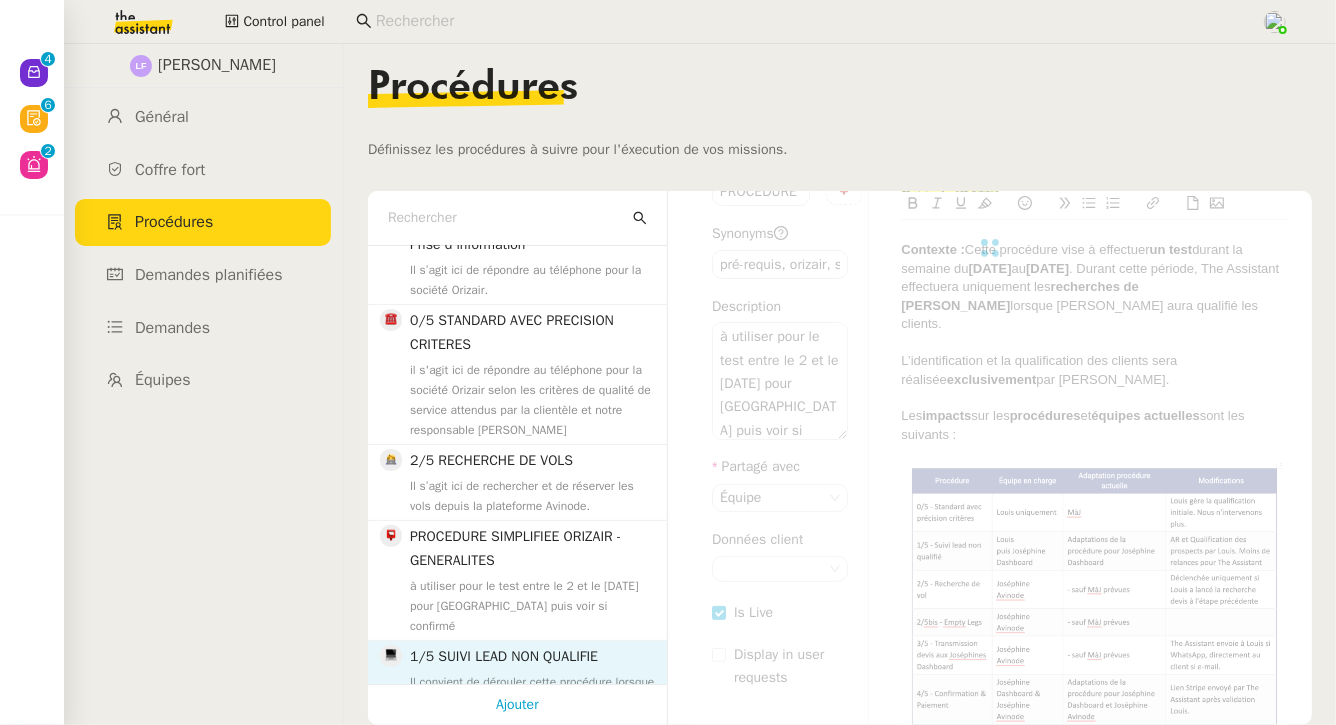 type on "1/5 SUIVI LEAD NON QUALIFIE" 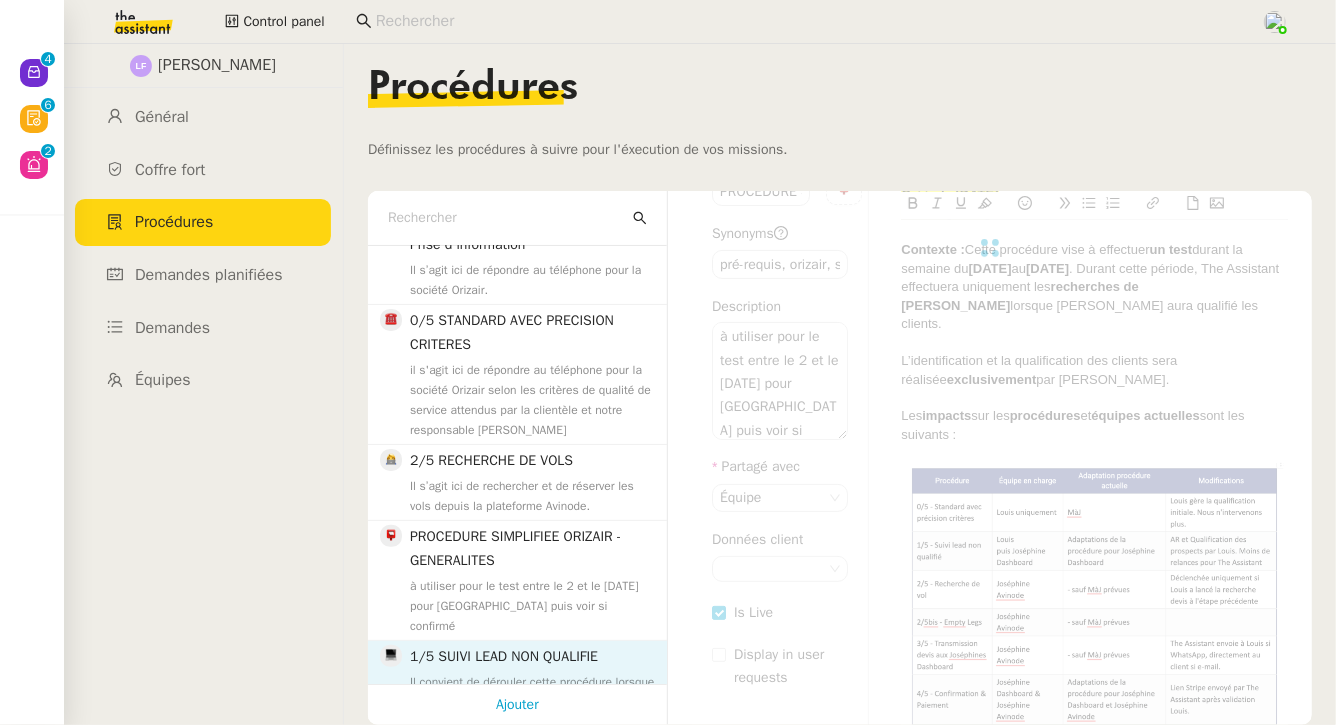 type on "notification,orizair,email" 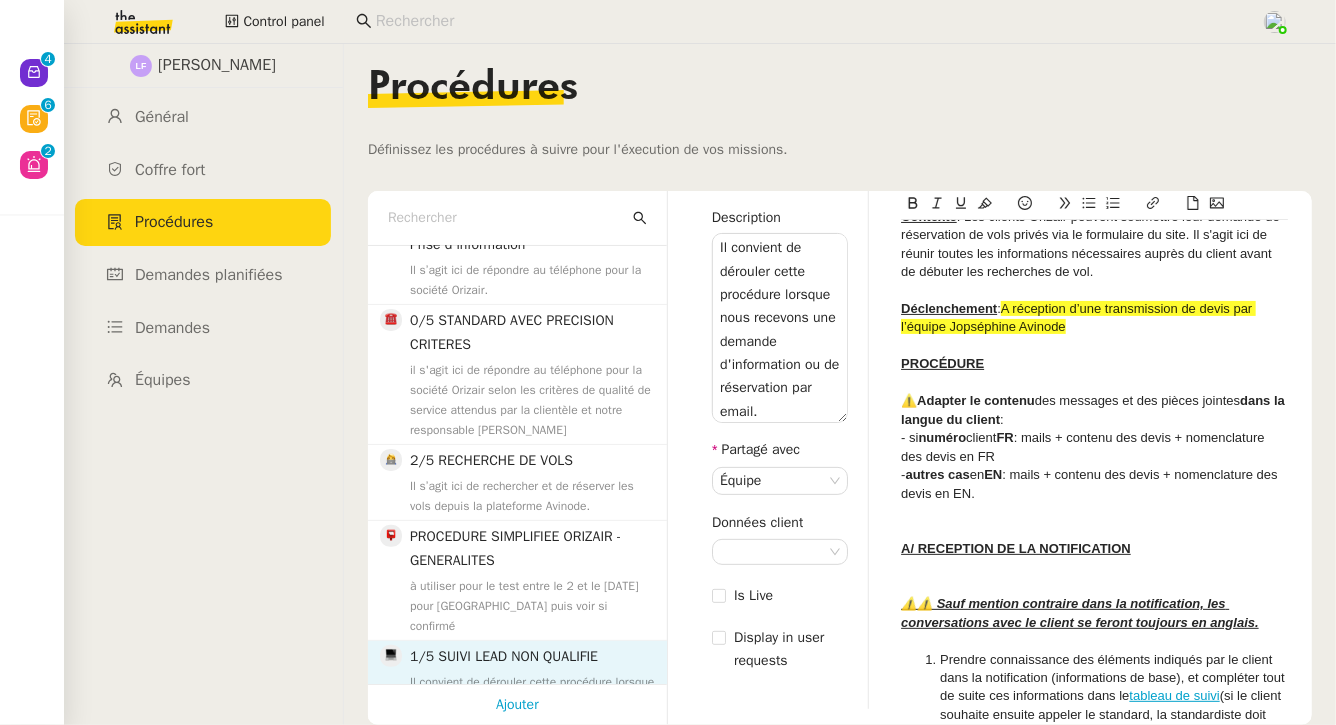 scroll, scrollTop: 198, scrollLeft: 0, axis: vertical 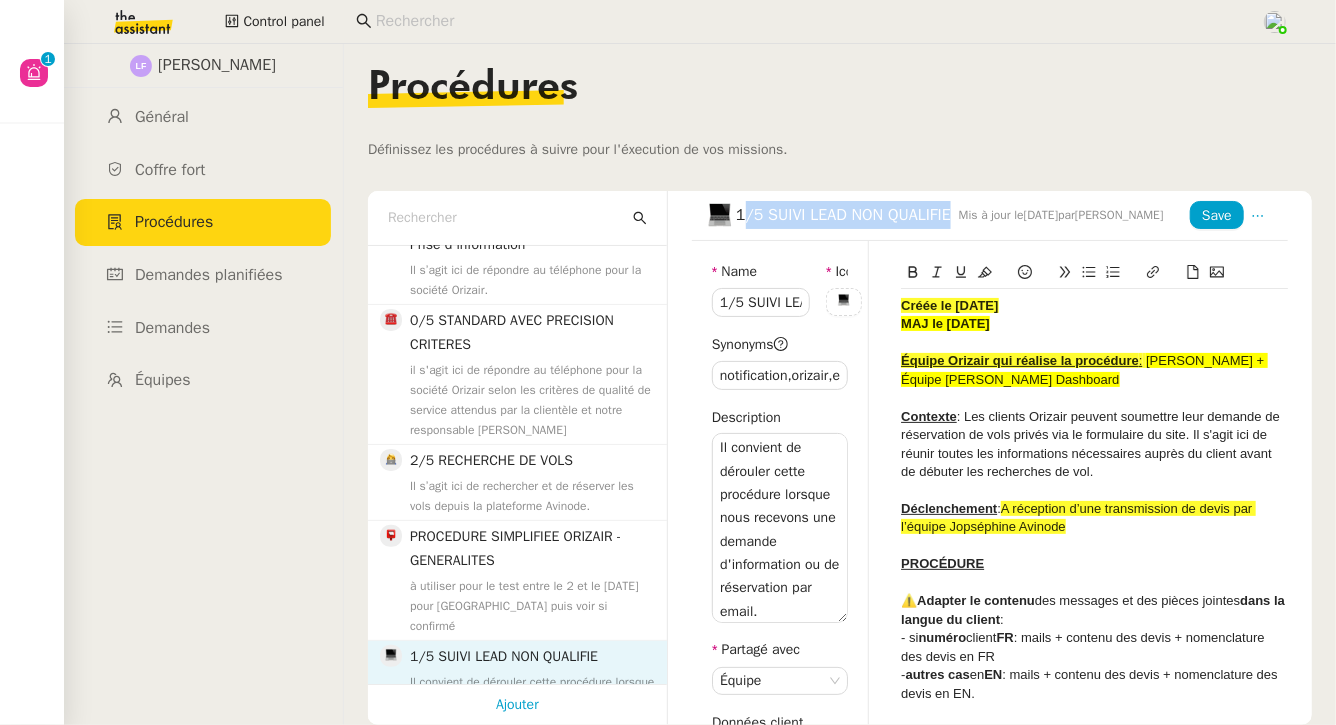 drag, startPoint x: 739, startPoint y: 215, endPoint x: 971, endPoint y: 216, distance: 232.00215 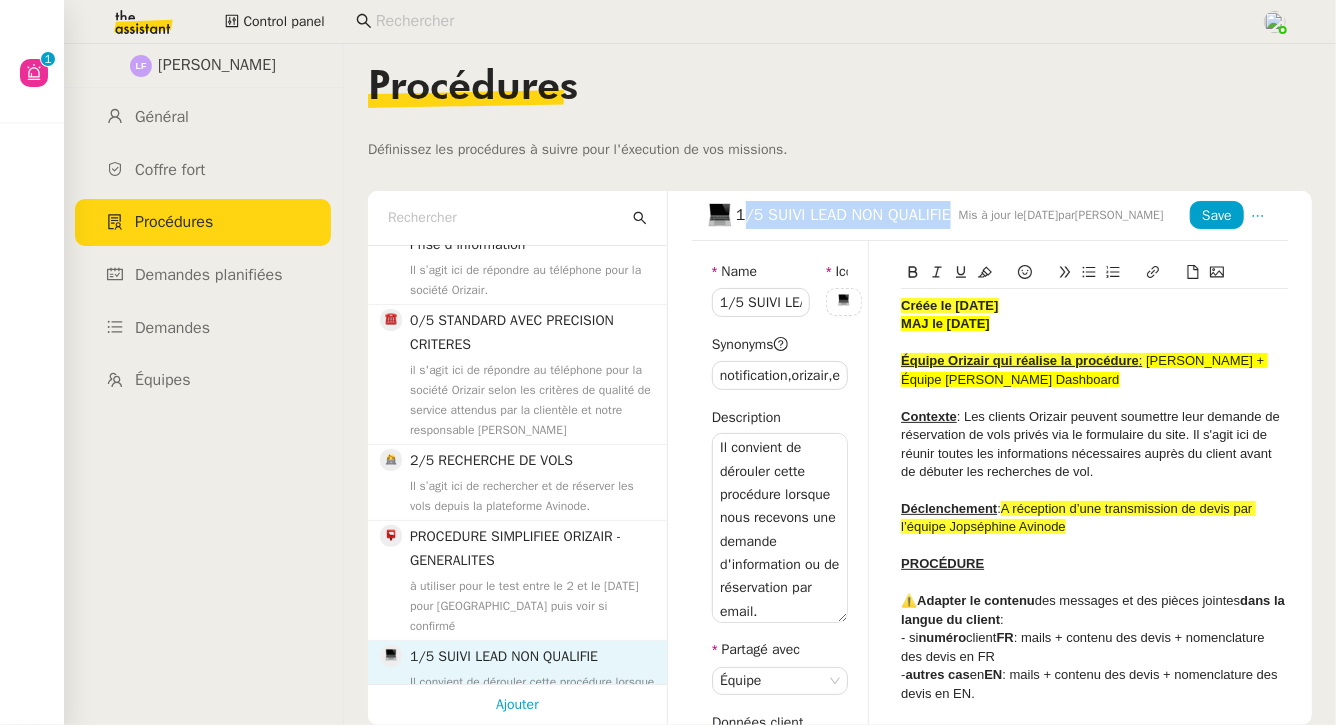 click on "1/5 SUIVI LEAD NON QUALIFIE   Mis à jour le   1 juil. 2025  par   Frédérique  A." 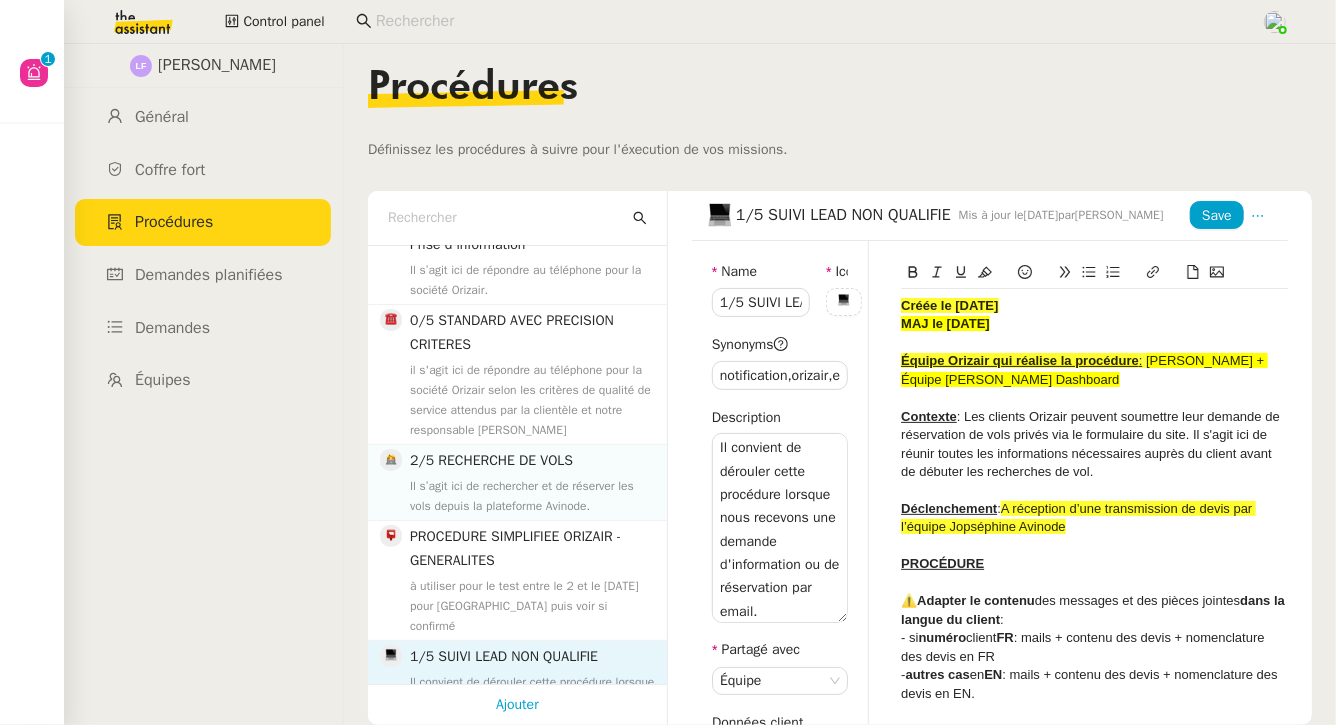 click on "Il s’agit ici de rechercher et de réserver les vols depuis la plateforme Avinode." 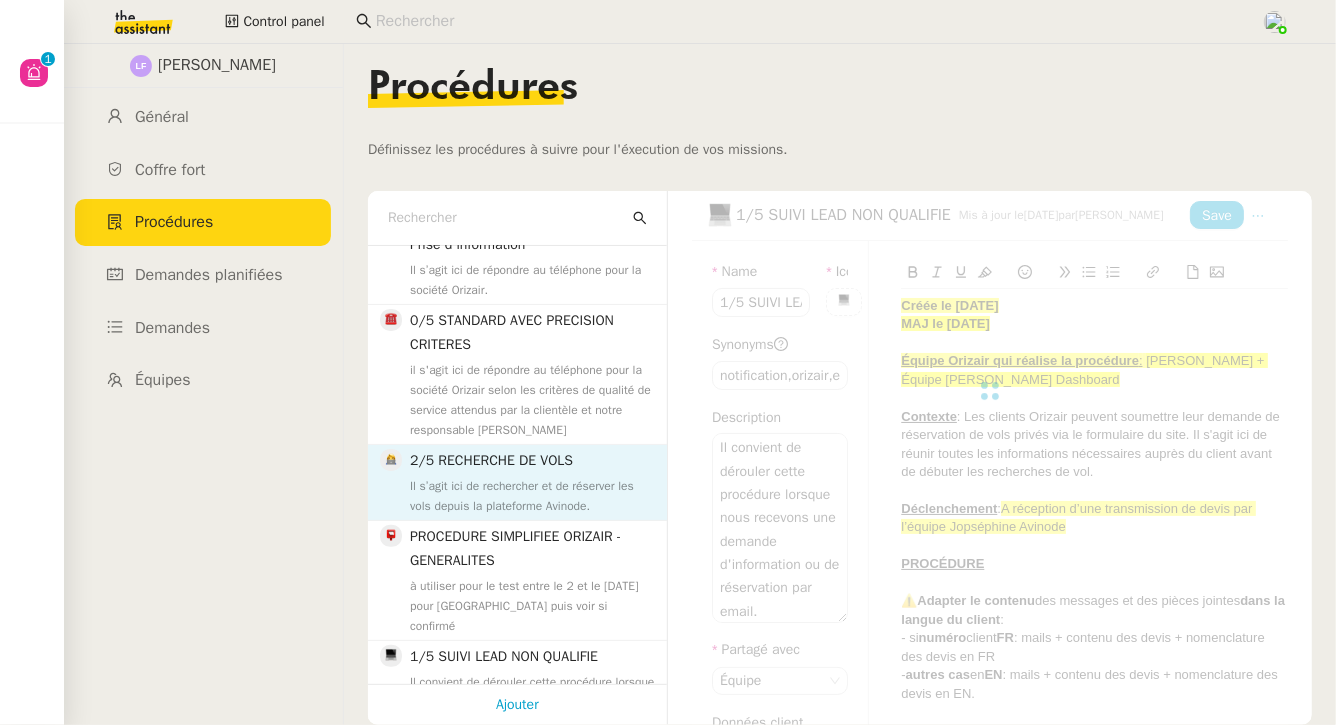 type on "2/5 RECHERCHE DE VOLS" 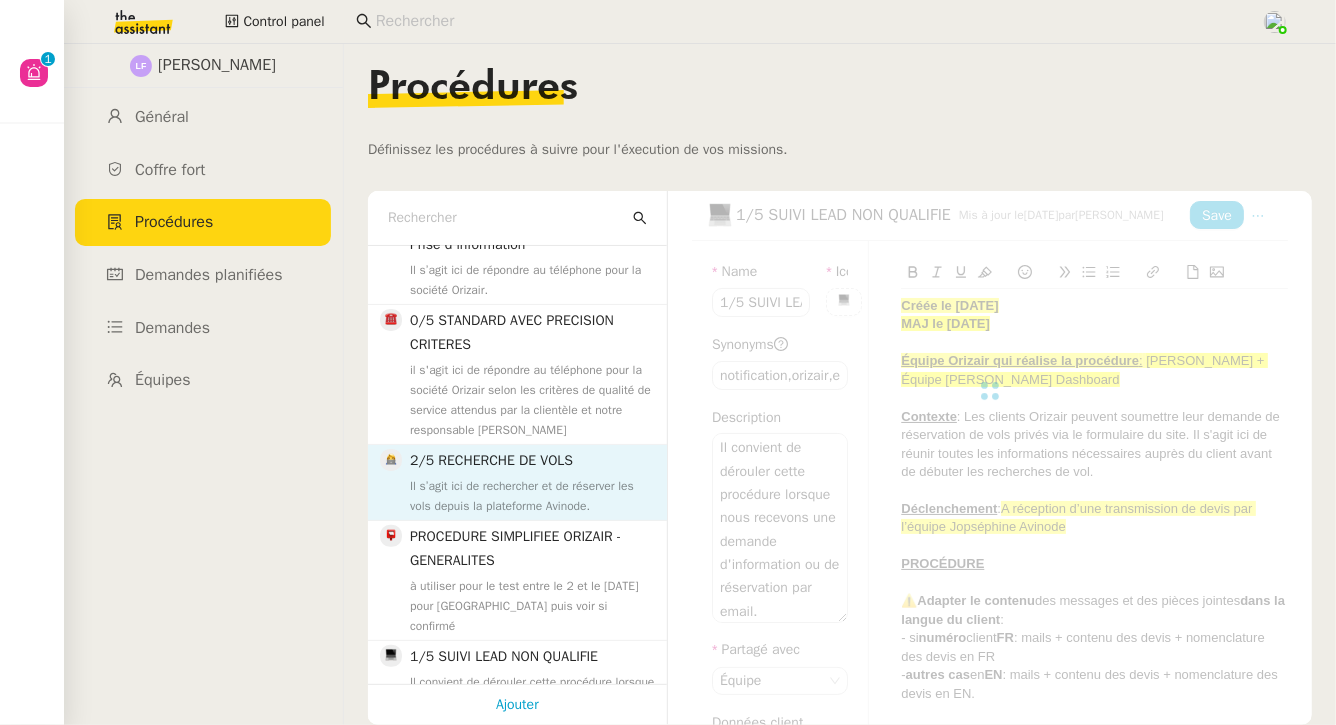 type on "avinode, recherche, aircraft, 1er devis" 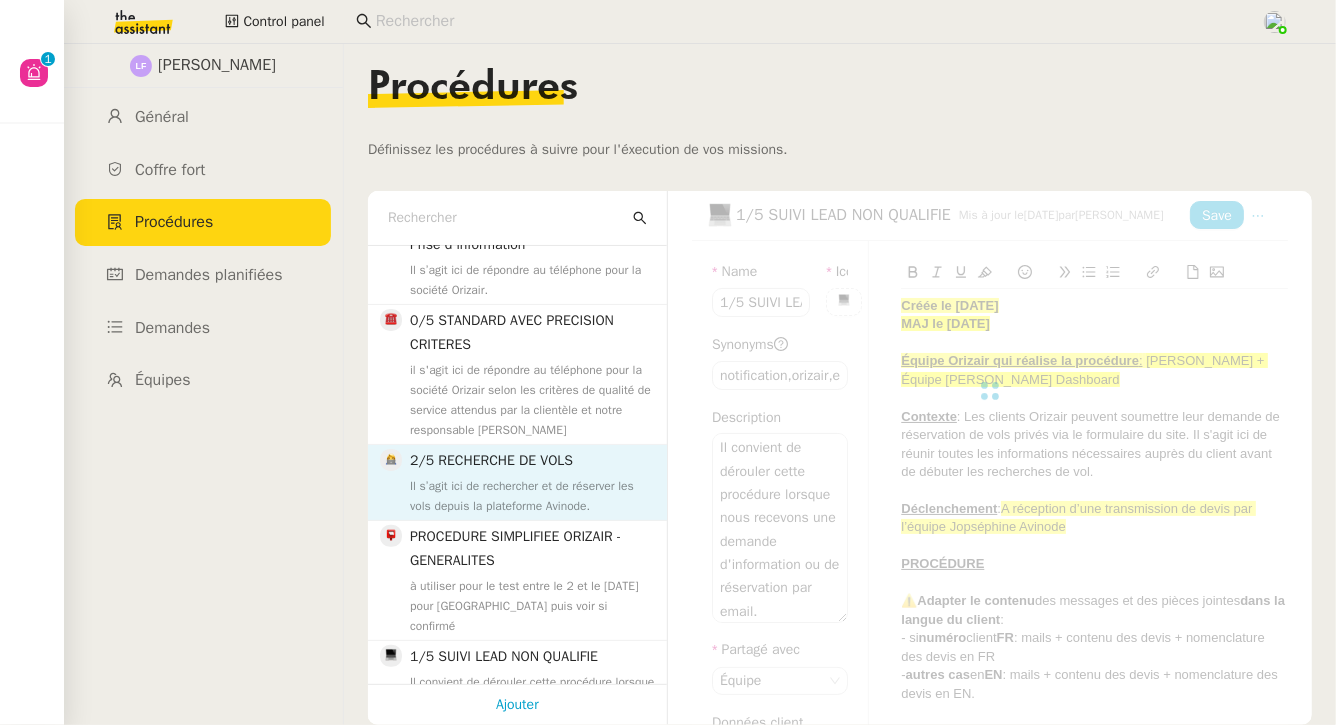 type on "Il s’agit ici de rechercher et de réserver les vols depuis la plateforme Avinode." 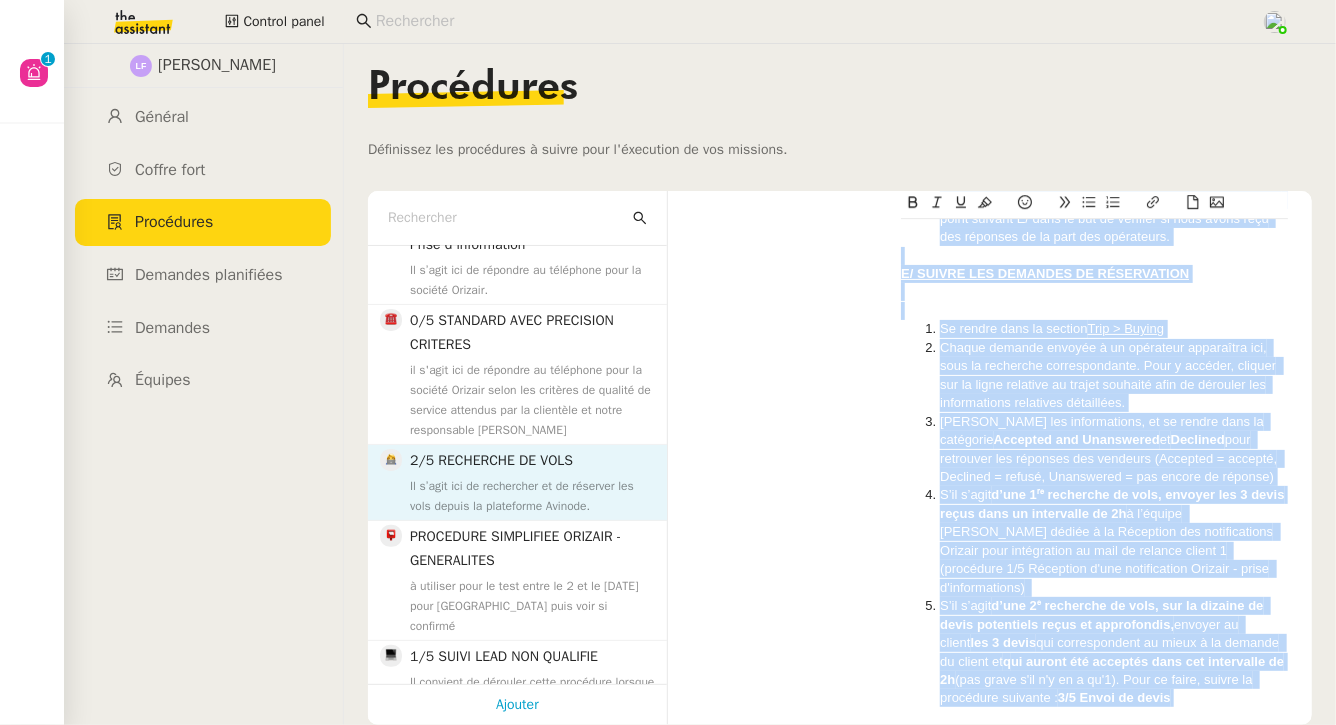 scroll, scrollTop: 3211, scrollLeft: 0, axis: vertical 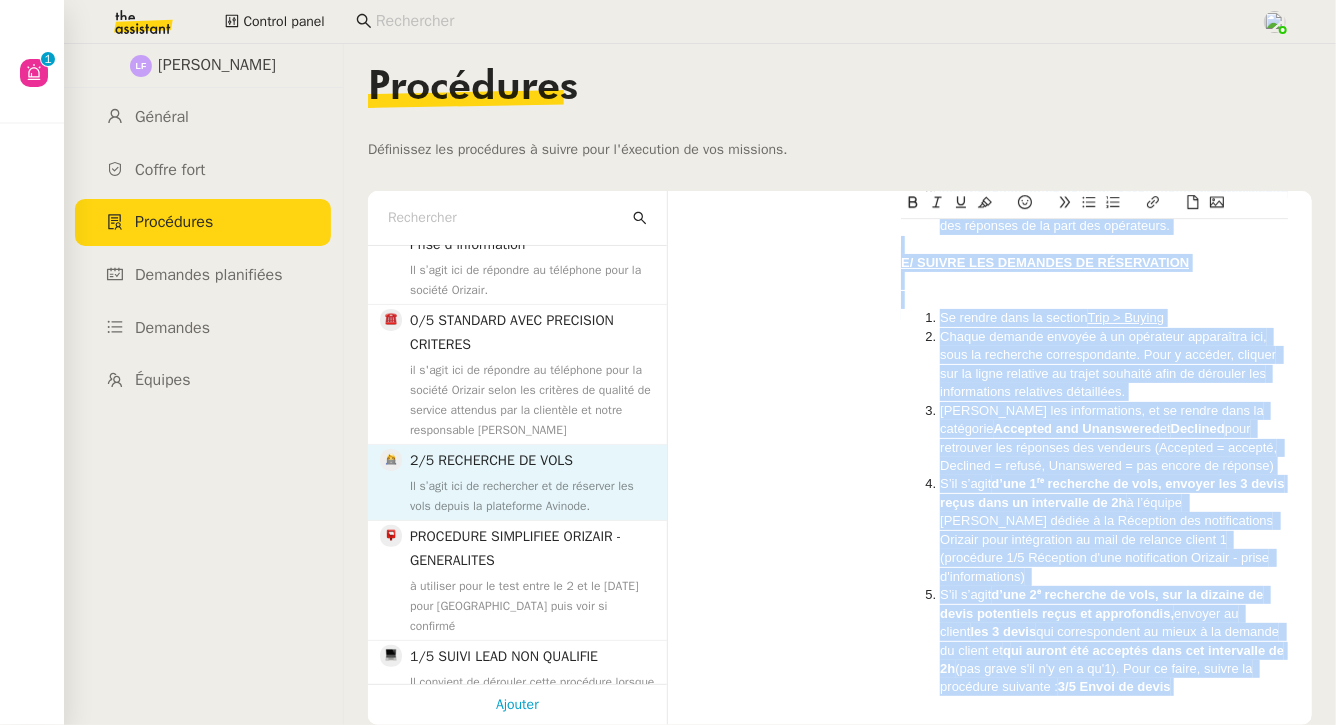 drag, startPoint x: 903, startPoint y: 339, endPoint x: 1084, endPoint y: 725, distance: 426.32968 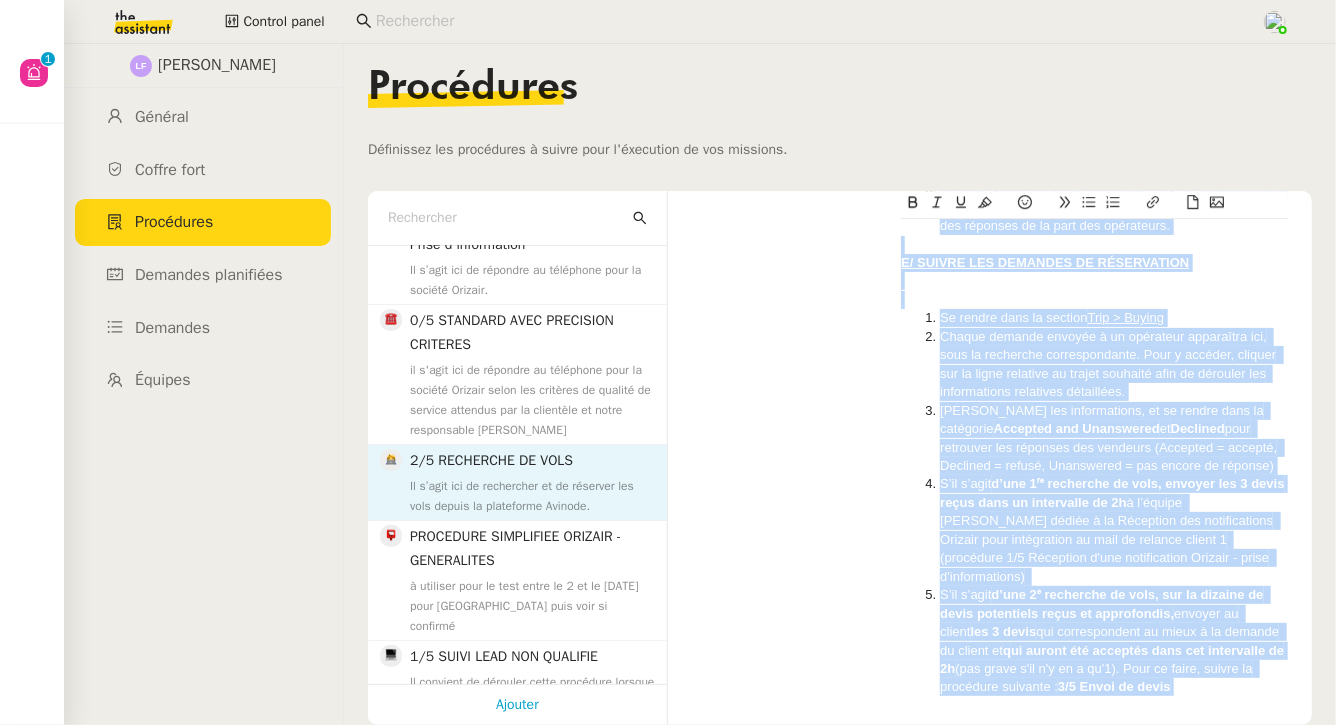 copy on "Créée le 01/04/2025  MAJ 01/07/2025 Équipe Orizair qui réalise la procédure :  Équipe Joséphine Avinode  Contexte :   Il s’agit ici de rechercher et de réserver les vols depuis la plateforme Avinode. Déclenchement  :  Sur ouverture d’une demande “Recherche de vol - NOM CLIENT”, ou " Flight Search - NOM DU CLIENT " attribuée une fois  le client qualifié par Louis A/ RÉCUPÉRER LES INFORMATIONS CLIENT :  Se rendre sur le  tableau de suivi  qui aura été préalablement rempli par  Louis  ayant récolté les informations clients Sur  Slack , conversation "standard maria_danielle_killy_orizair : copier-coller le message ci-dessous et modifier : "Client [ NOM Prénom ] - Recherche de vols - Trip [ Aéroport départ ] - [ Aéroport Arrivée ]" + mentionner @frederique & @Joséphine Dashboard et envoyer Dans le  tableau Suivi :  compléter la colonne « État d’avancement de la demande » avec l’action “Lancement recherche vols” + date + heure. B/ EFFECTUER UNE RECHERCHE : 1/Afficher les vols disponibles Se connecter à  Avinode ..." 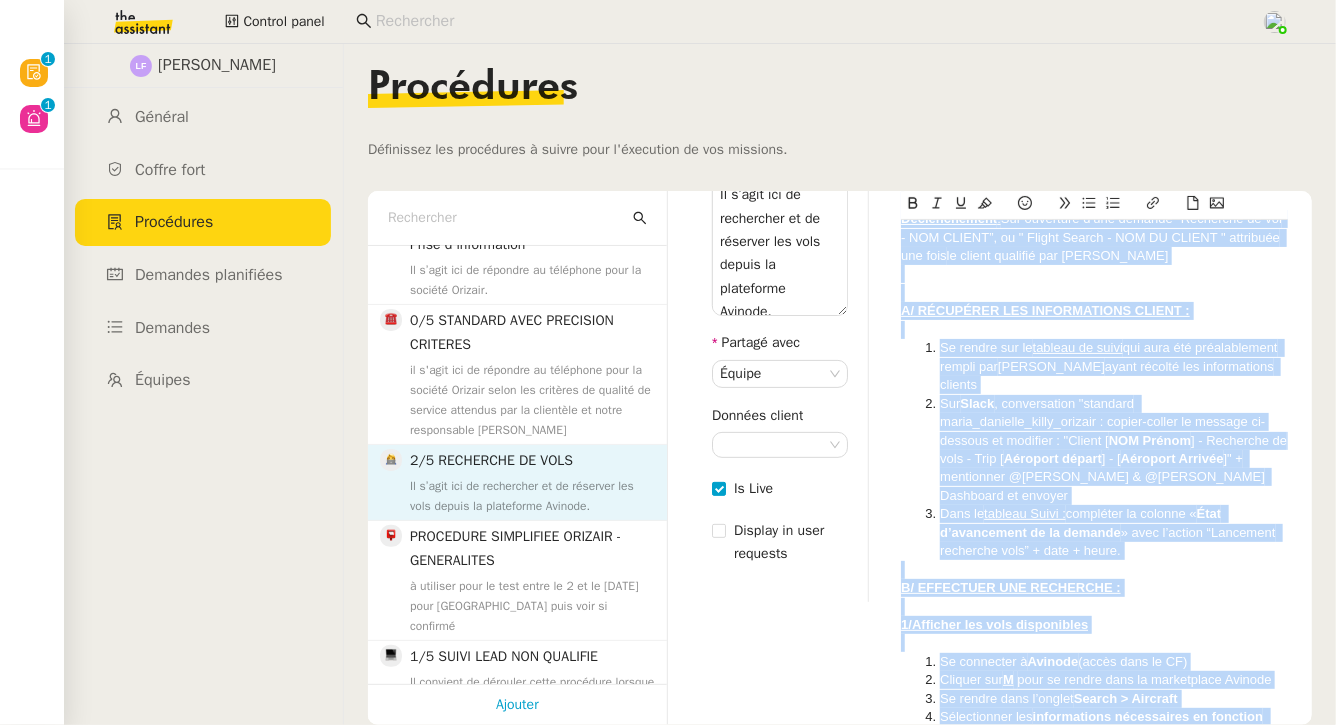 scroll, scrollTop: 0, scrollLeft: 0, axis: both 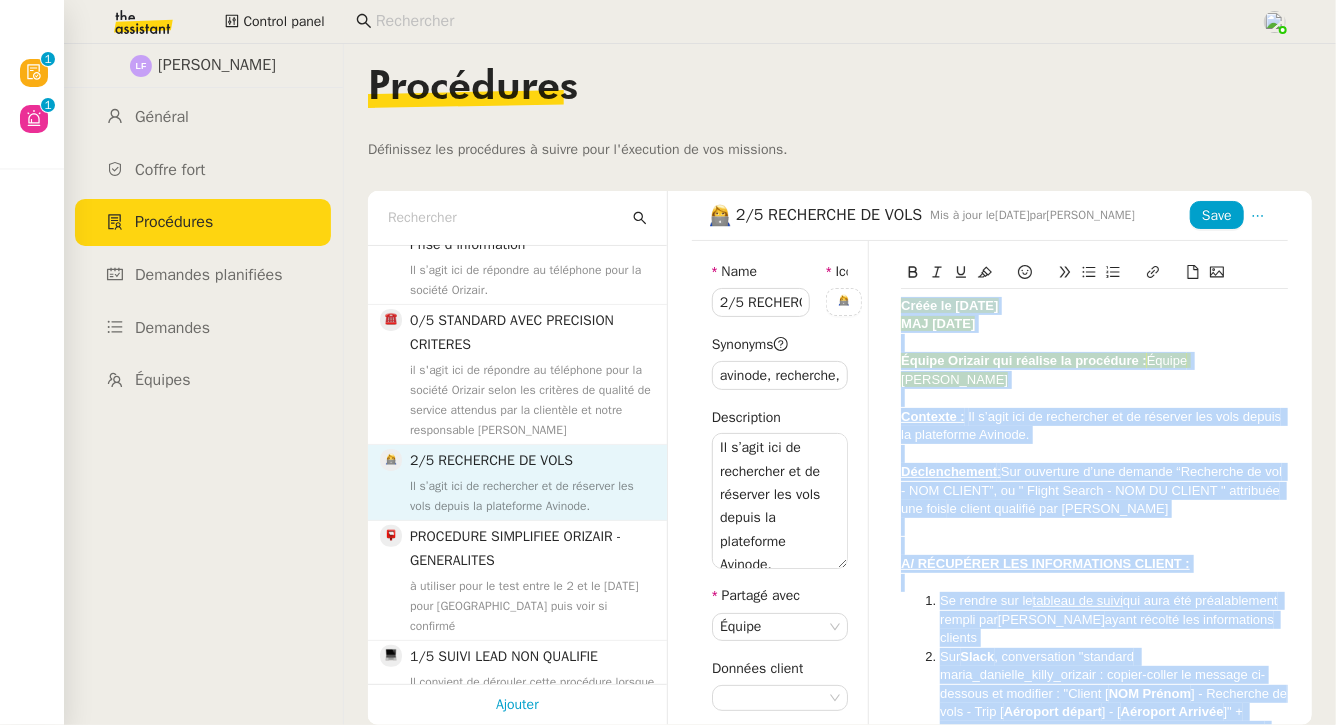drag, startPoint x: 930, startPoint y: 215, endPoint x: 732, endPoint y: 212, distance: 198.02272 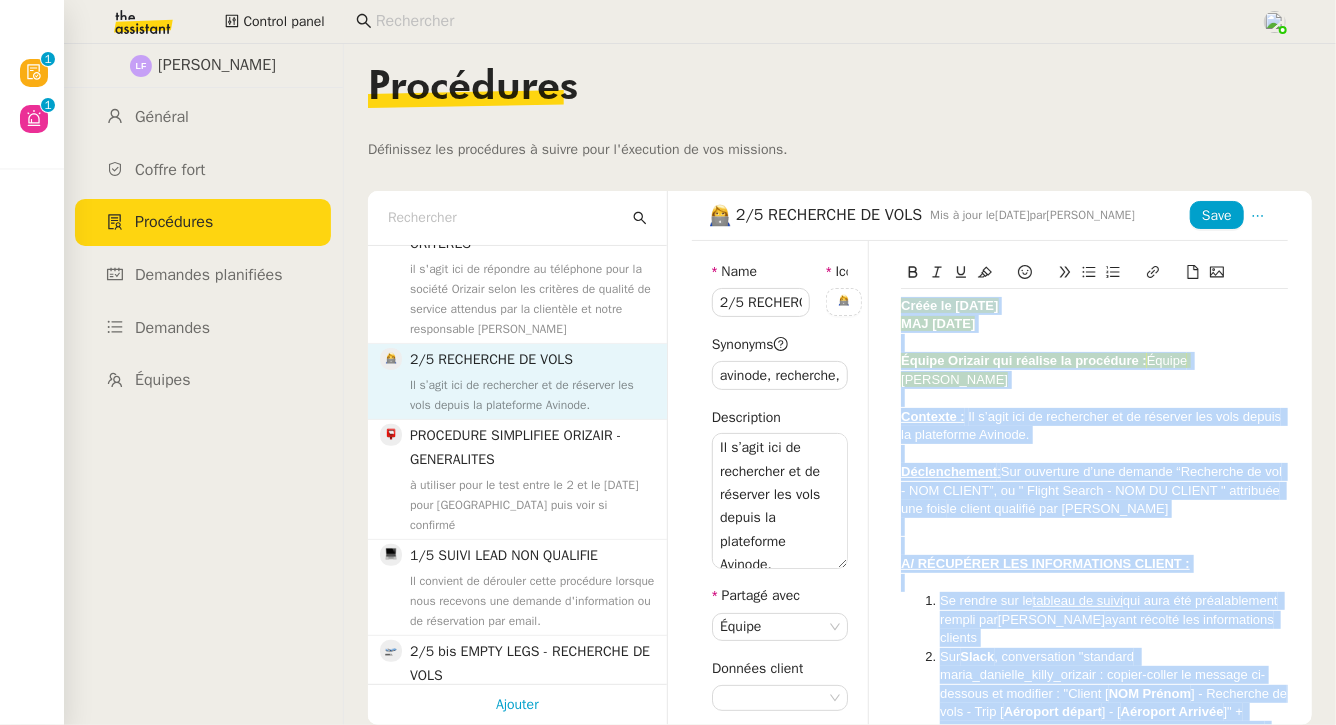 scroll, scrollTop: 370, scrollLeft: 0, axis: vertical 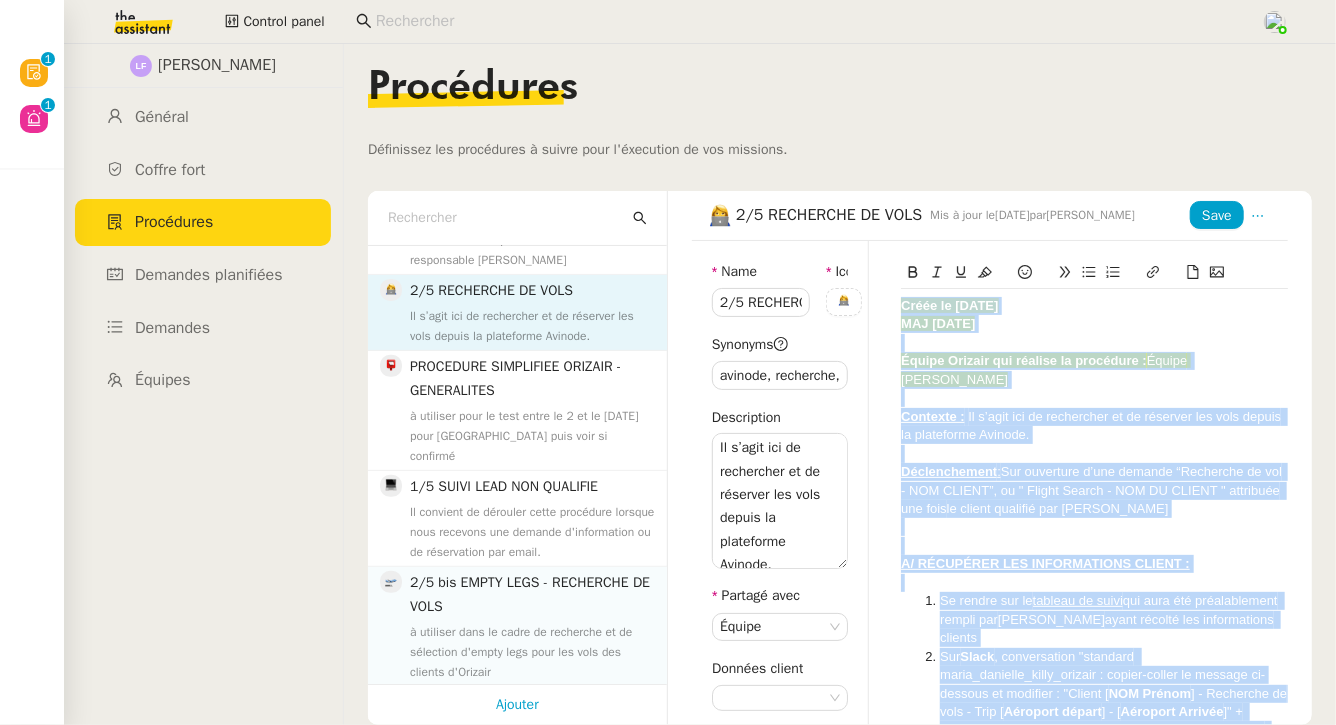 click on "2/5 bis EMPTY LEGS - RECHERCHE DE VOLS" 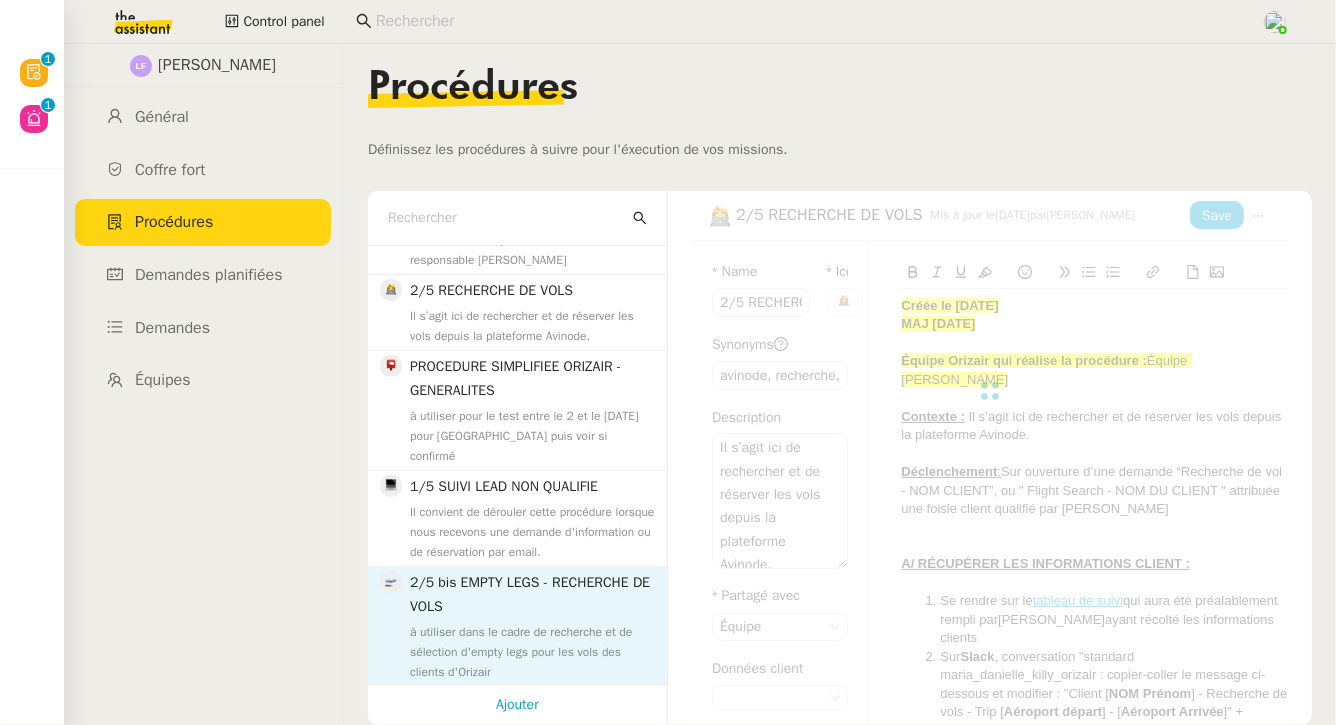 type on "2/5 bis EMPTY LEGS - RECHERCHE DE VOLS" 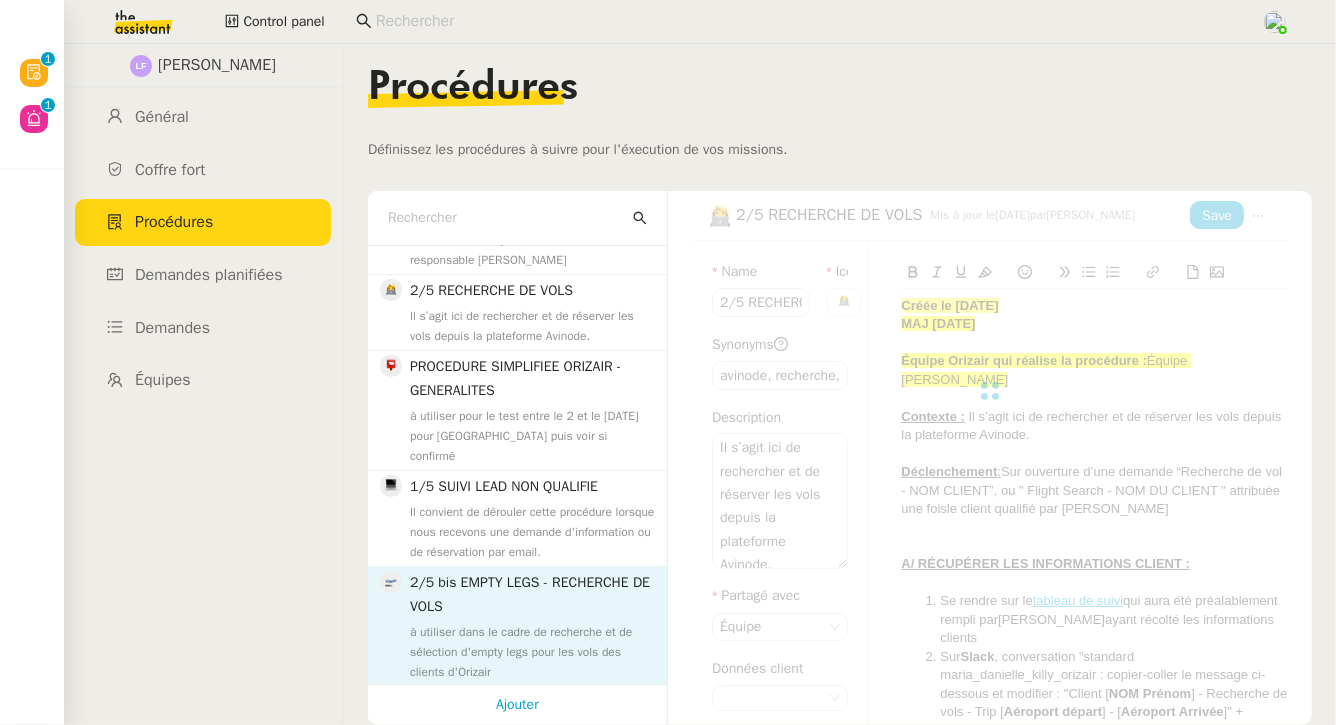 type on "empty leg, vol privé, recherche vol, sélection" 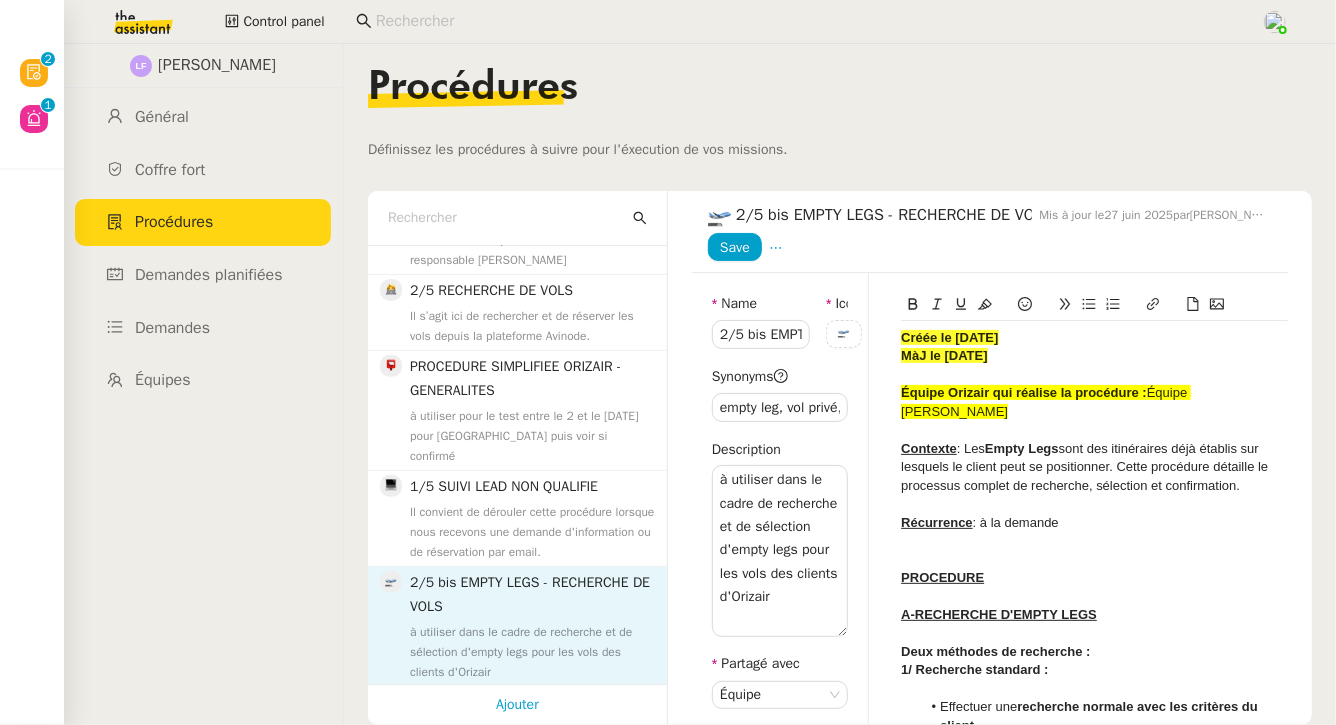 drag, startPoint x: 738, startPoint y: 216, endPoint x: 1037, endPoint y: 244, distance: 300.30817 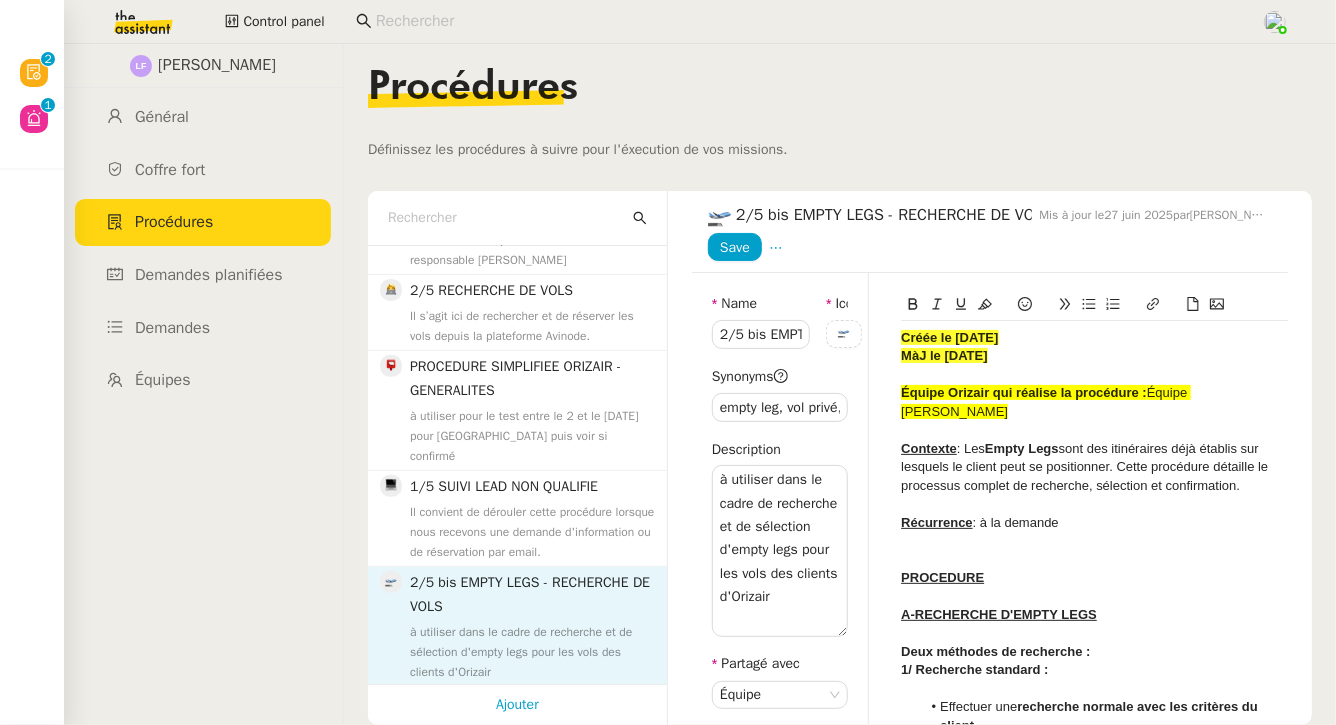 click on "2/5 bis EMPTY LEGS - RECHERCHE DE VOLS    Mis à jour le   27 juin 2025  par   Frédérique  A.   Save" 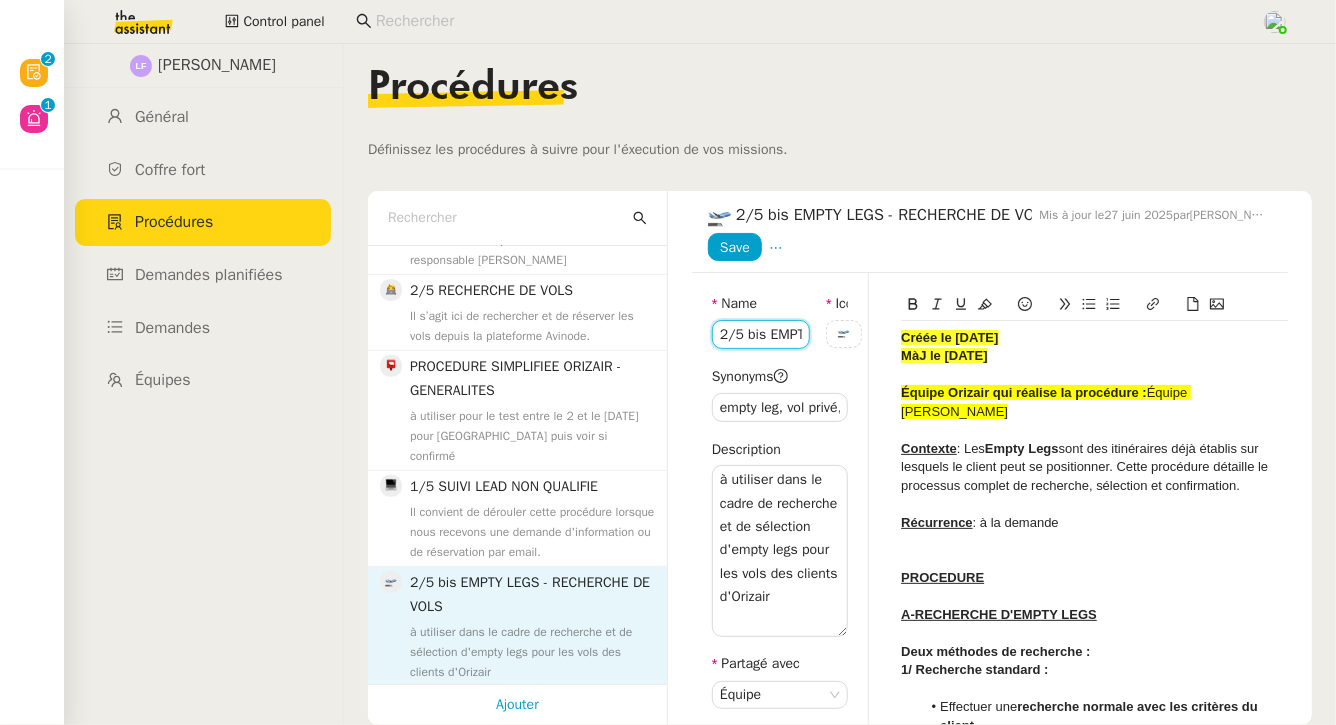 click on "2/5 bis EMPTY LEGS - RECHERCHE DE VOLS" at bounding box center [761, 334] 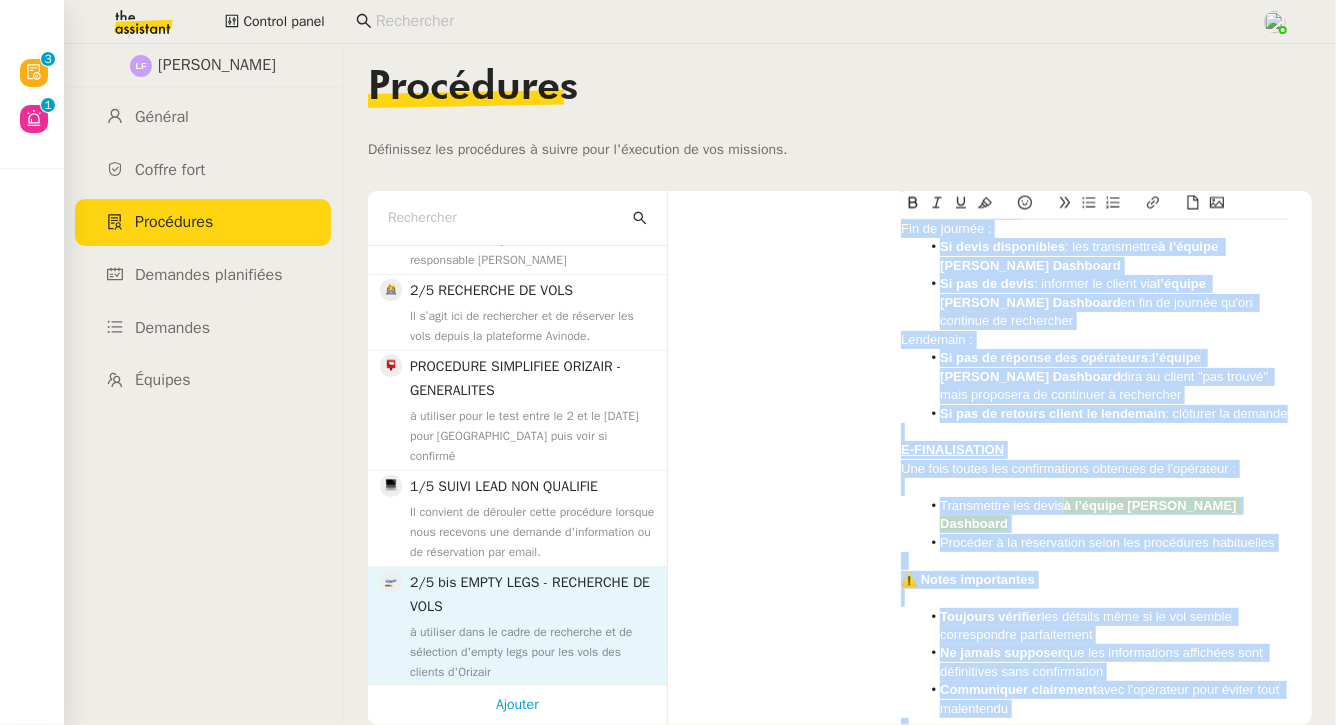 scroll, scrollTop: 2086, scrollLeft: 0, axis: vertical 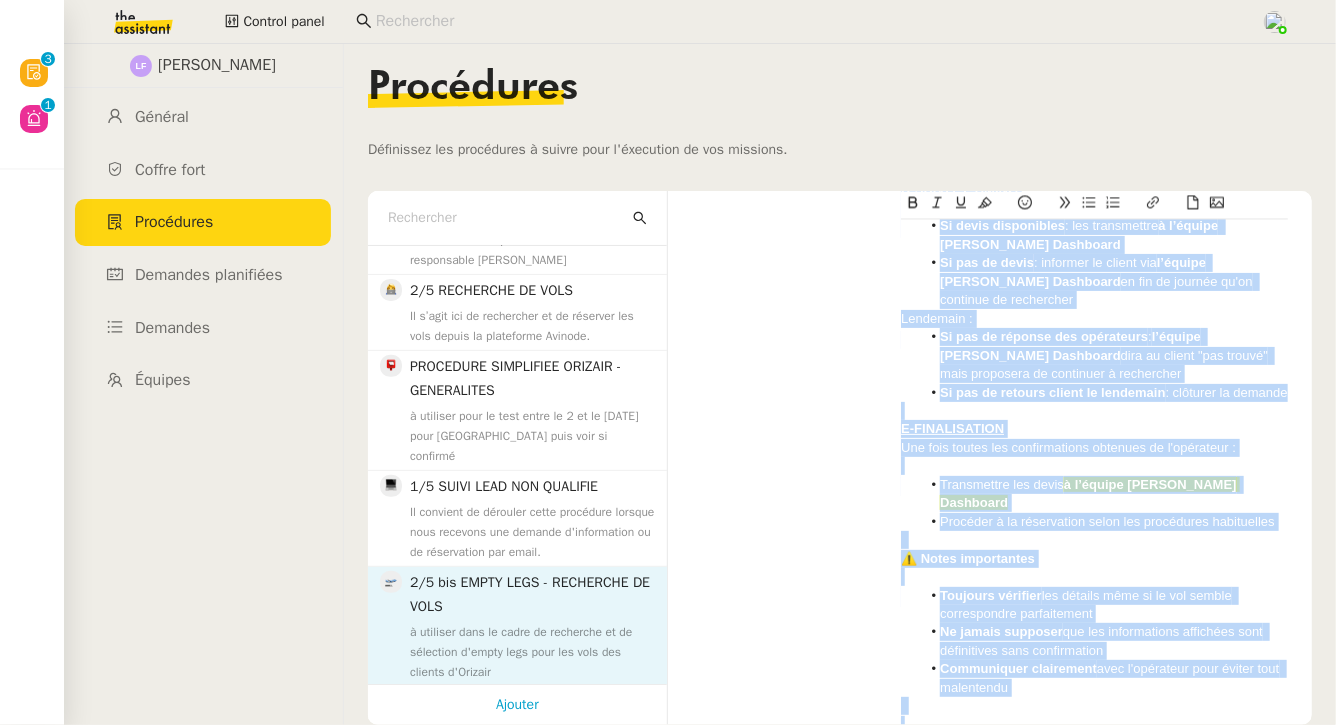drag, startPoint x: 902, startPoint y: 338, endPoint x: 1063, endPoint y: 725, distance: 419.1539 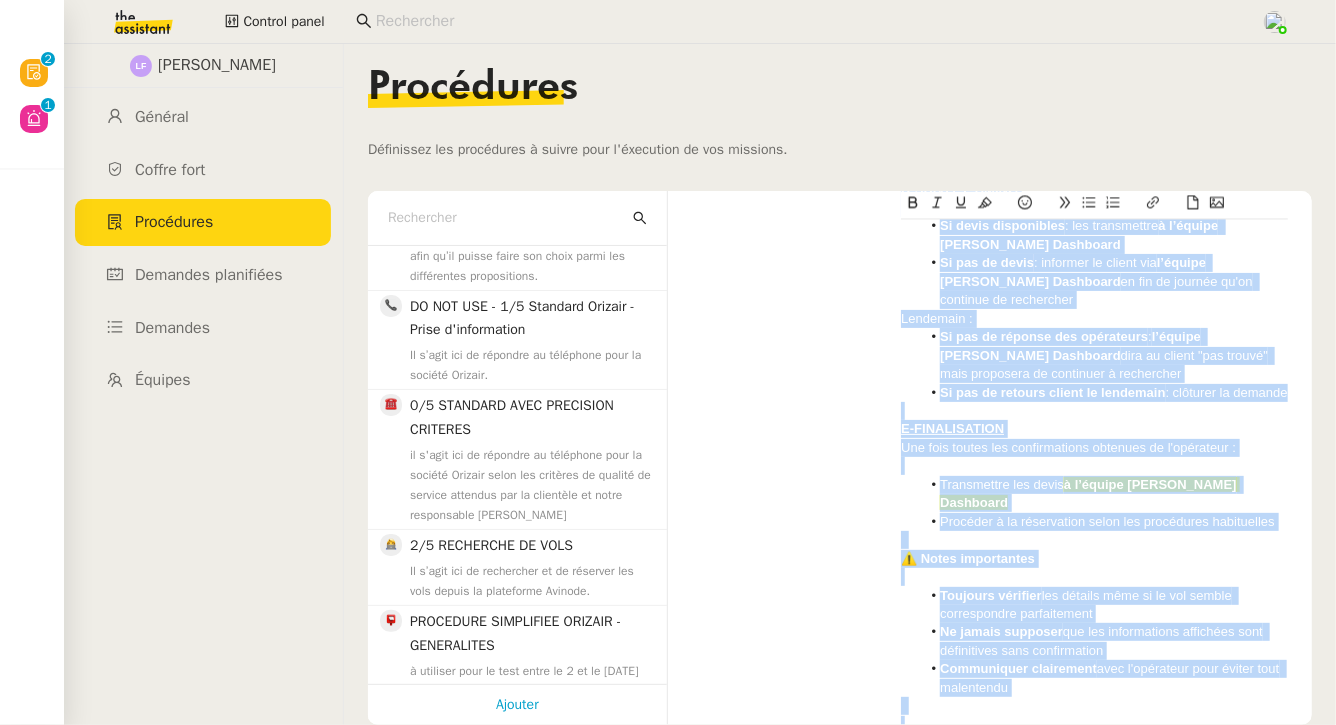 scroll, scrollTop: 0, scrollLeft: 0, axis: both 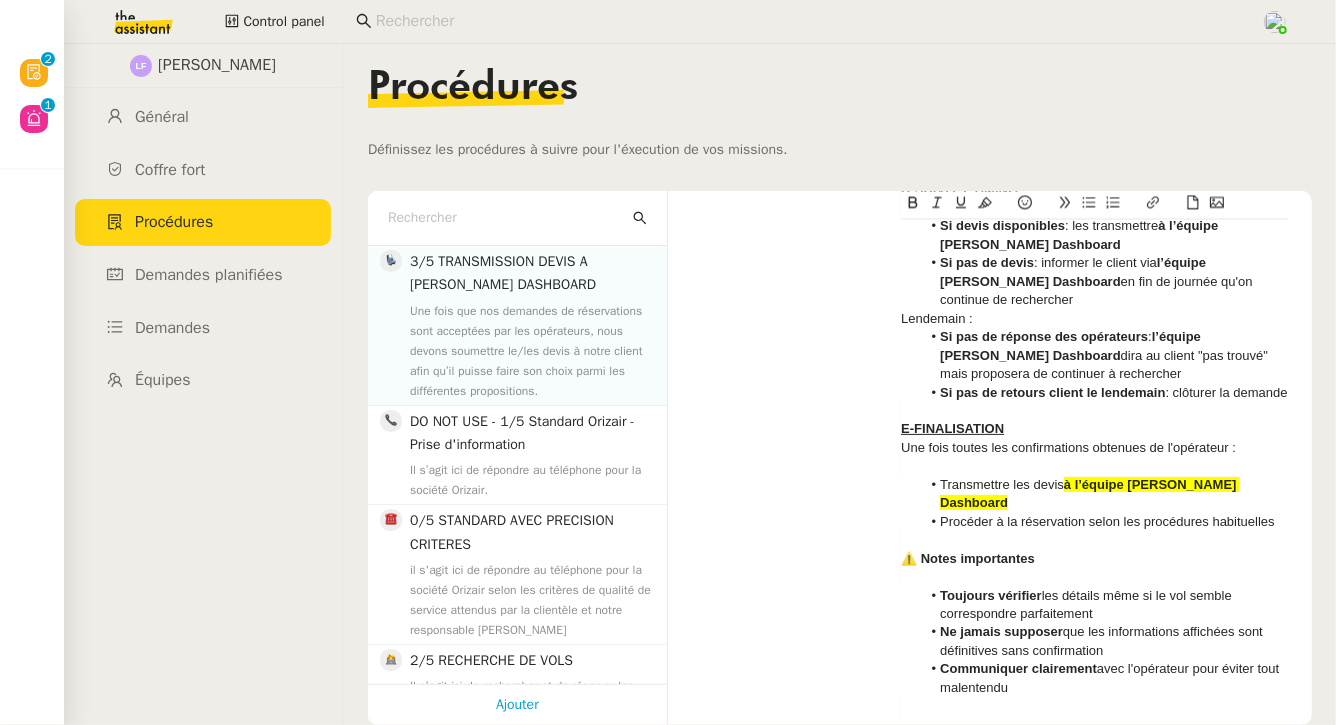 click on "Une fois que nos demandes de réservations sont acceptées par les opérateurs, nous devons soumettre le/les devis à notre client afin qu’il puisse faire son choix parmi les différentes propositions." 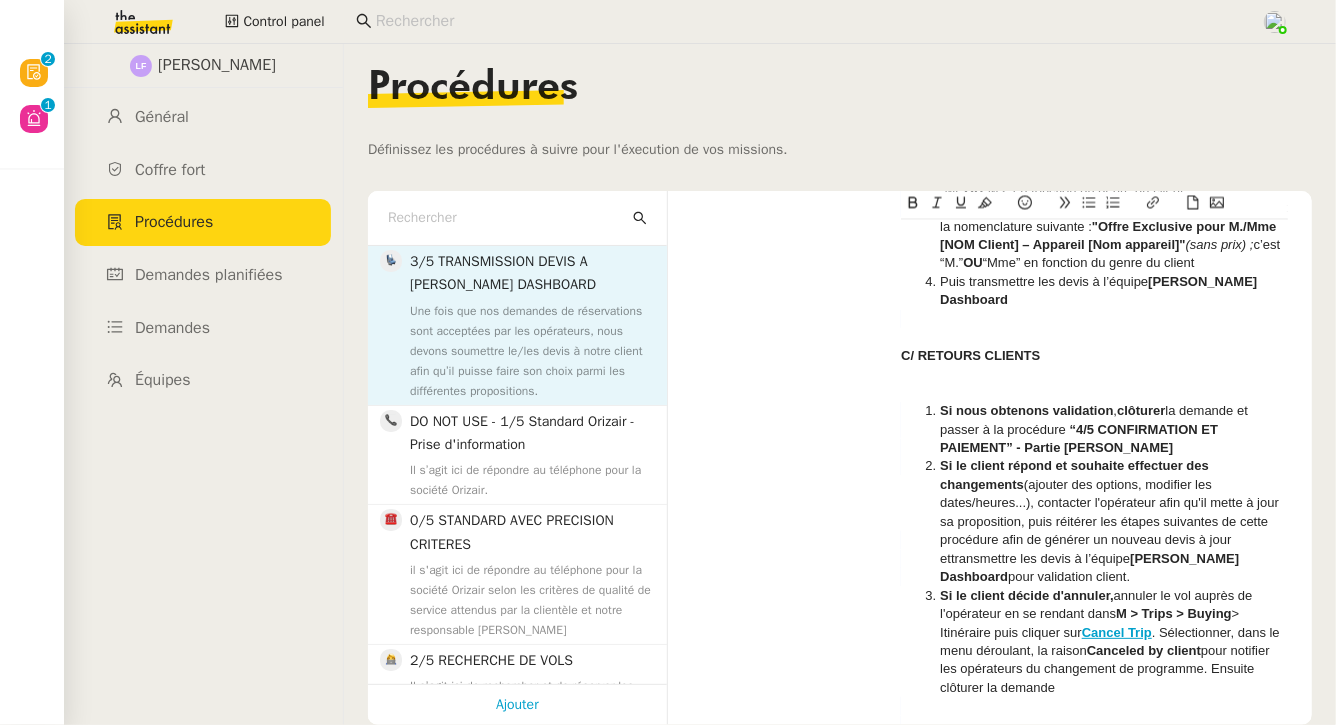 scroll, scrollTop: 0, scrollLeft: 0, axis: both 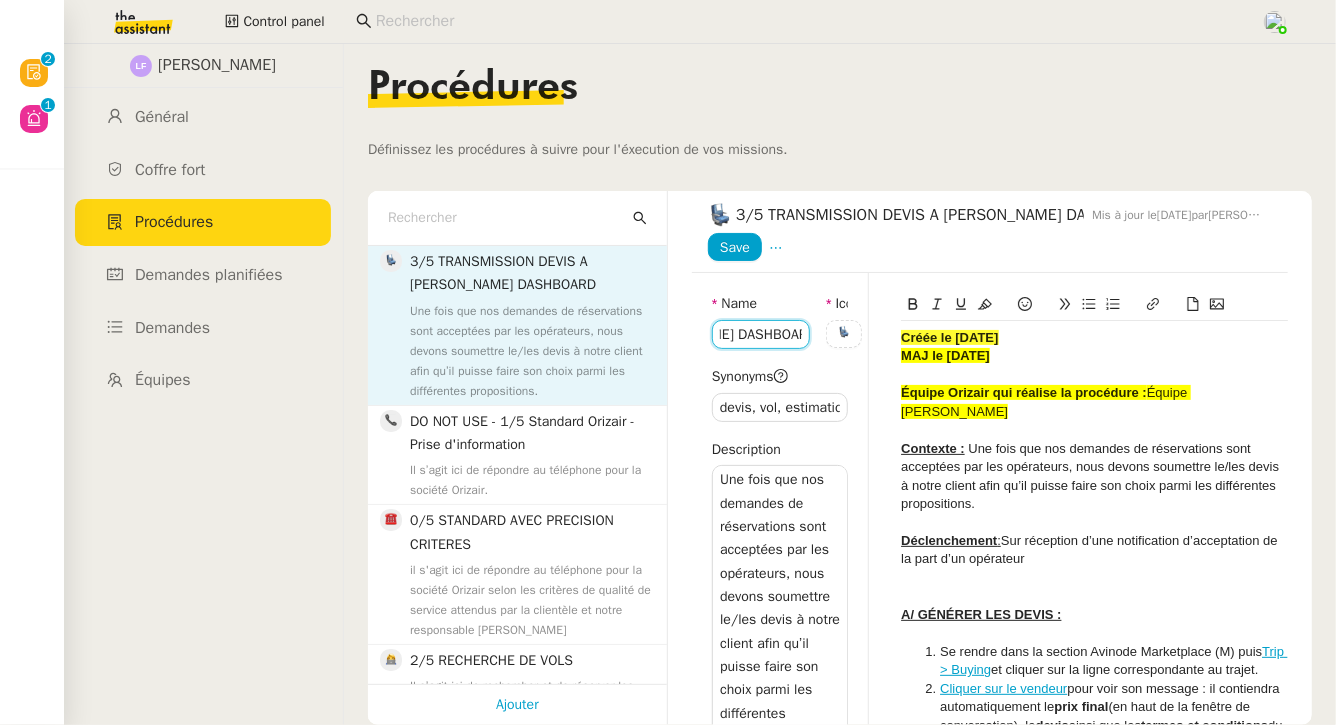 drag, startPoint x: 719, startPoint y: 337, endPoint x: 857, endPoint y: 350, distance: 138.61096 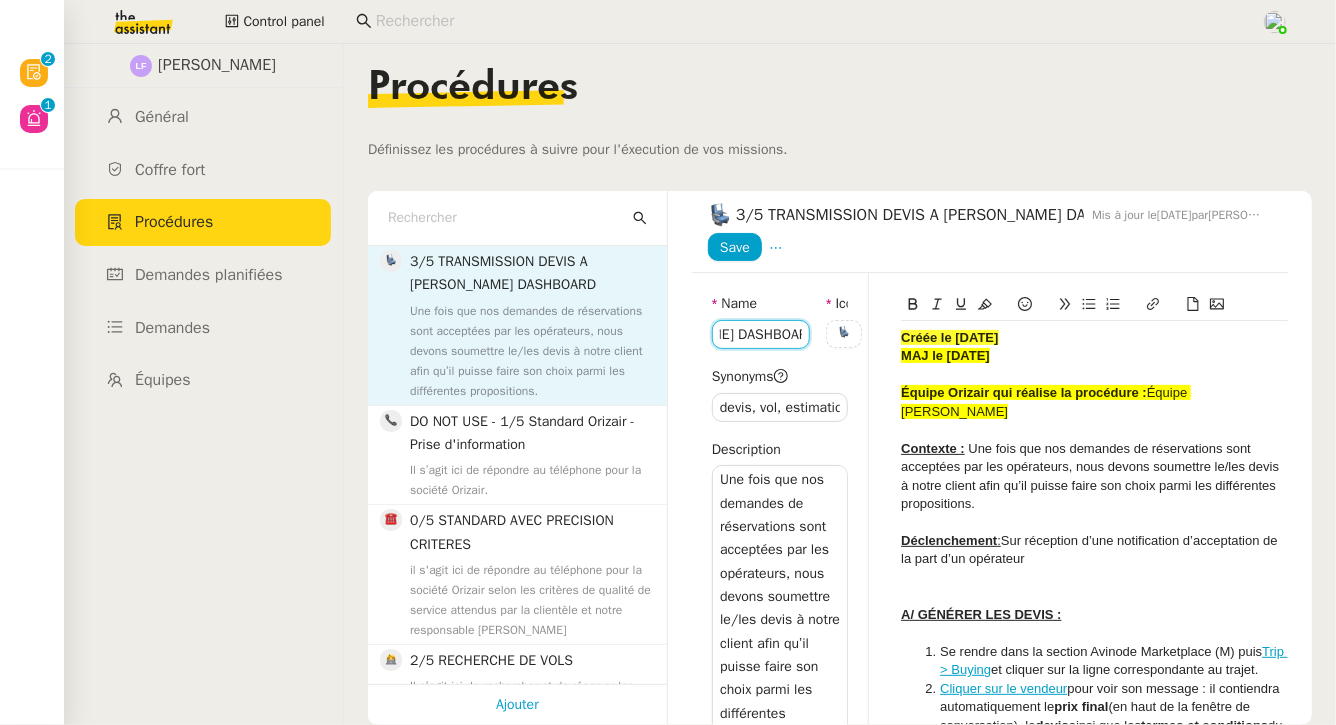 click on "Name 3/5 TRANSMISSION DEVIS A JOSÉPHINE DASHBOARD Icon  Synonyms  devis, vol, estimation, Description Une fois que nos demandes de réservations sont acceptées par les opérateurs, nous devons soumettre le/les devis à notre client afin qu’il puisse faire son choix parmi les différentes propositions. Partagé avec Équipe Données client      Is Live Display in user requests" 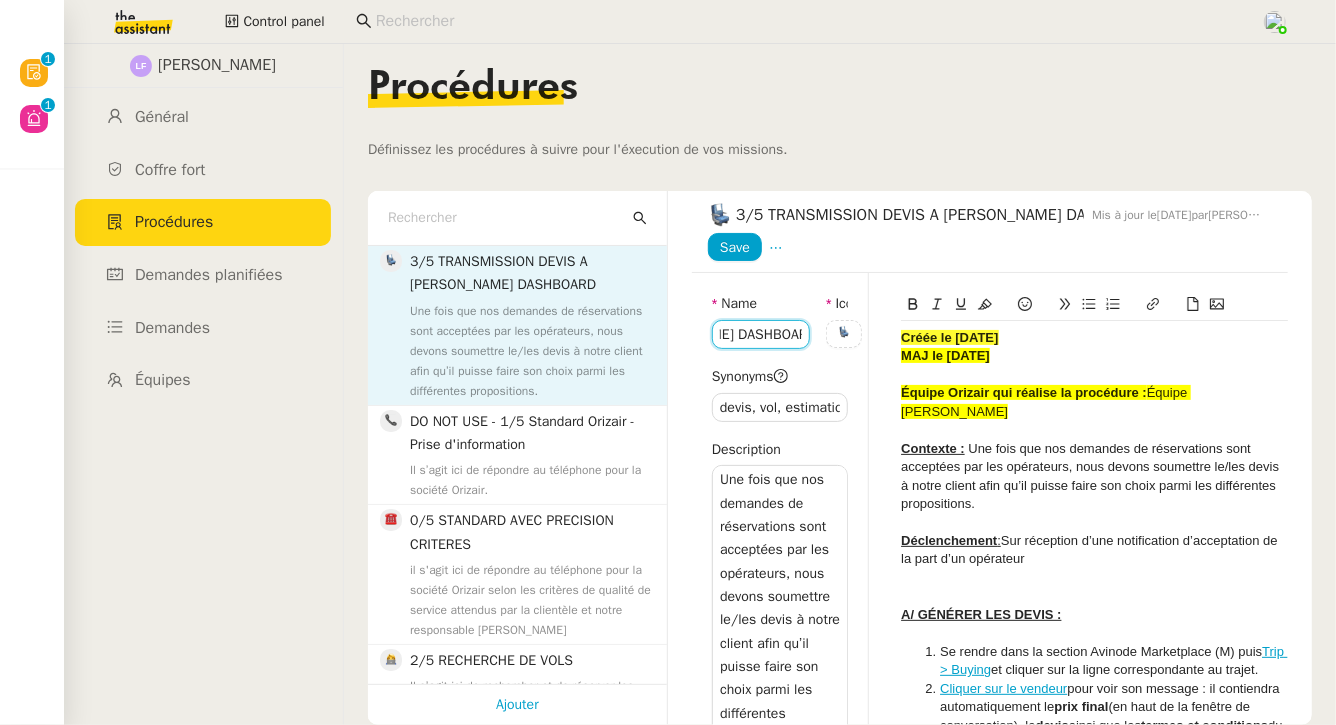 scroll, scrollTop: 0, scrollLeft: 0, axis: both 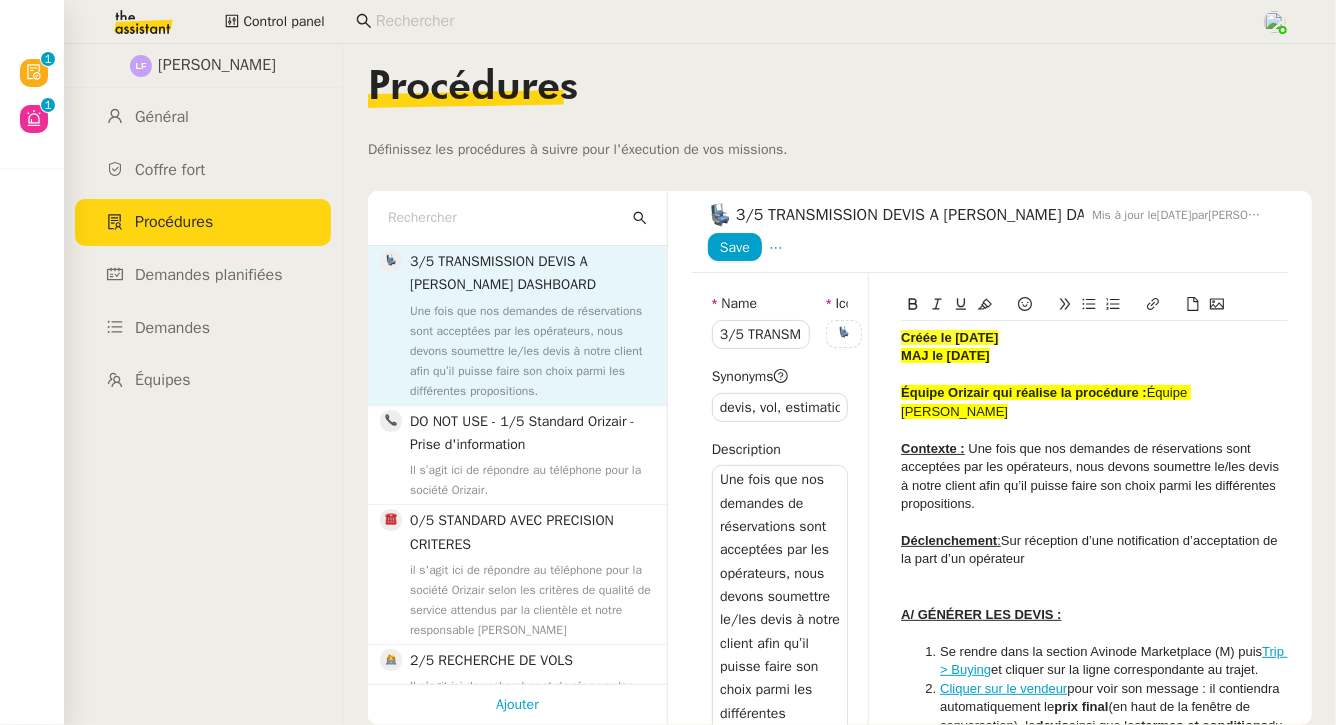 click on "Créée le 07/04/25" 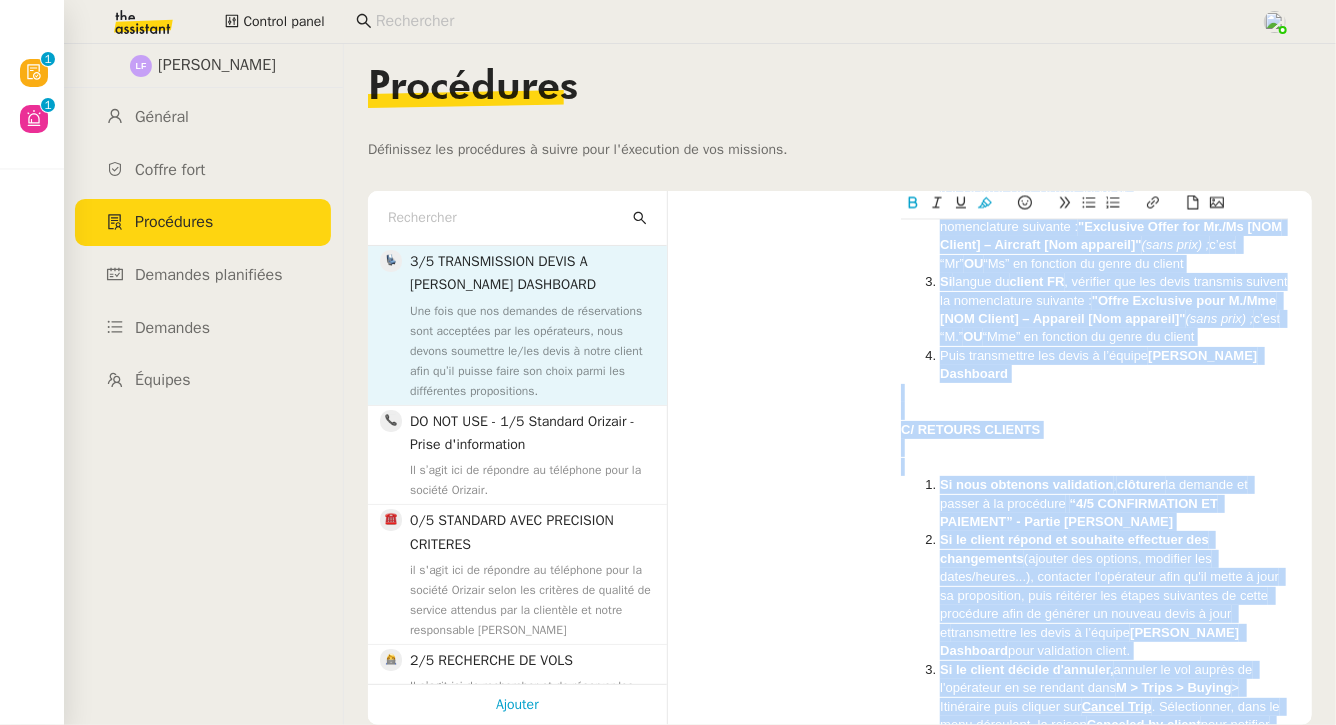 scroll, scrollTop: 2067, scrollLeft: 0, axis: vertical 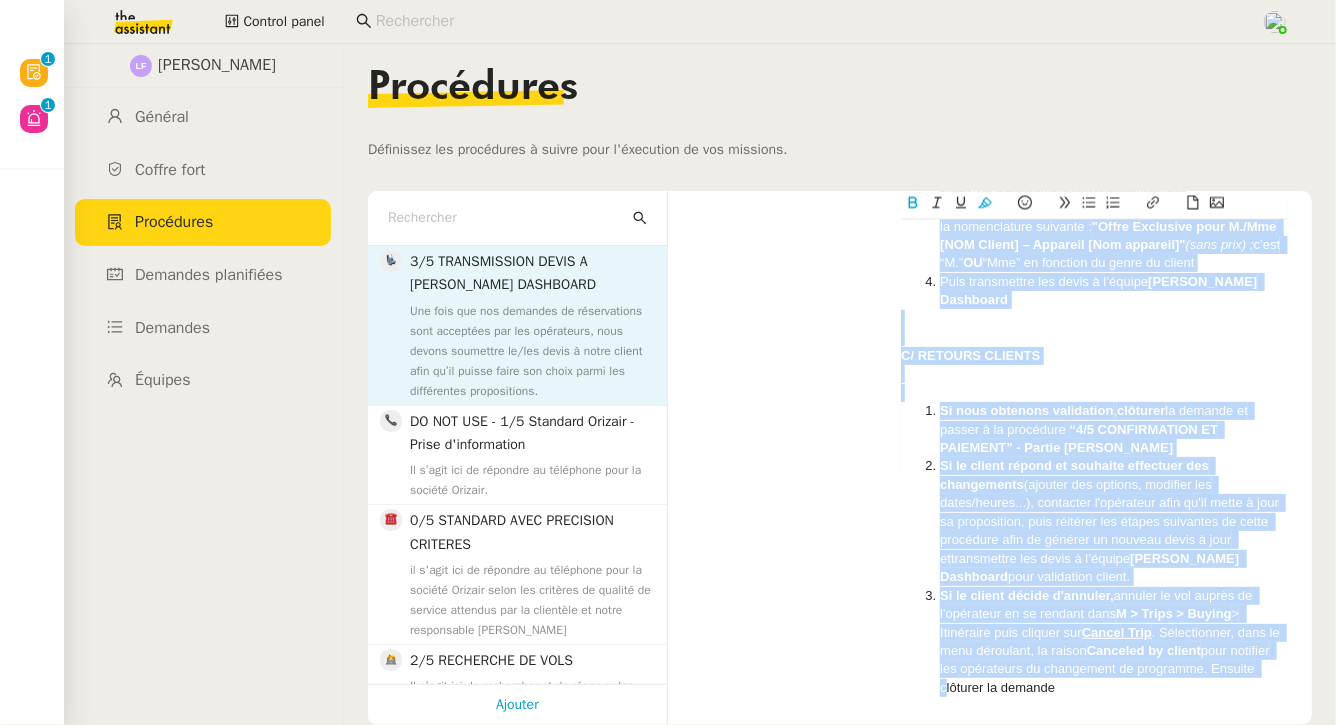 drag, startPoint x: 902, startPoint y: 334, endPoint x: 1311, endPoint y: 725, distance: 565.8286 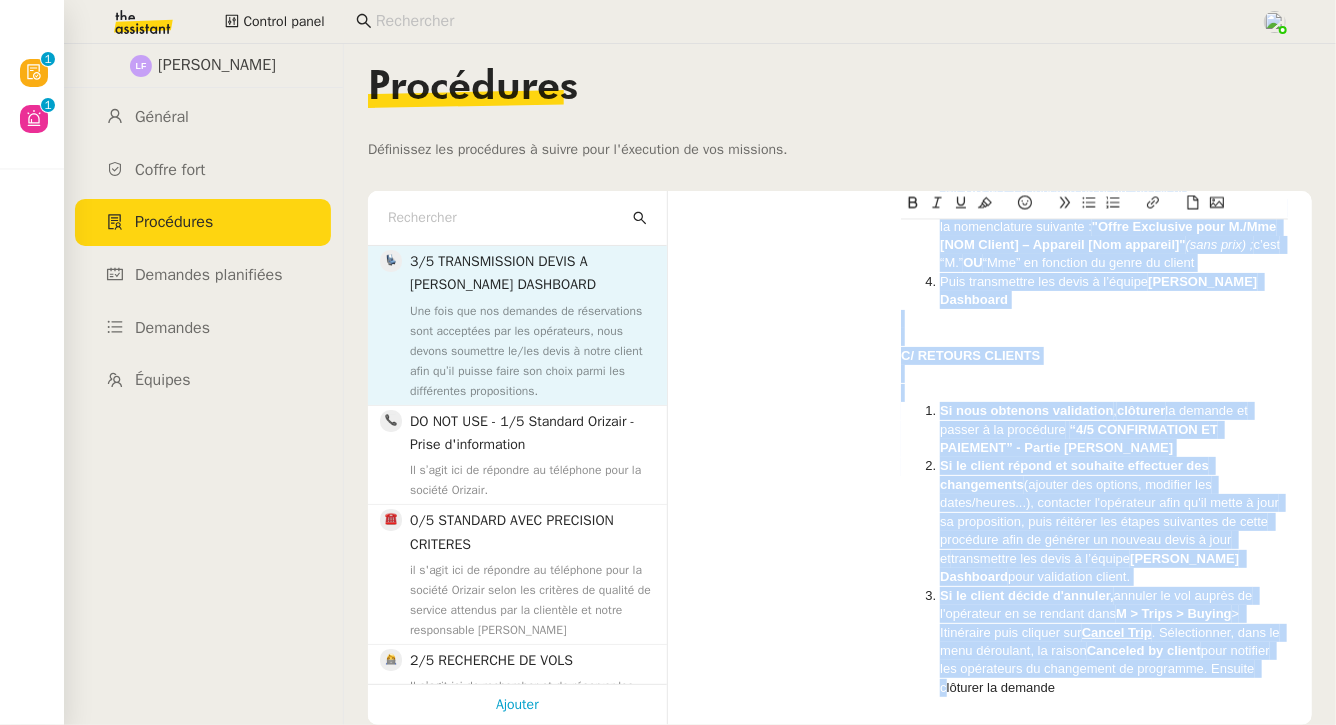copy on "Créée le 07/04/25  MAJ le 01/07/2025 Équipe Orizair qui réalise la procédure :  Équipe Joséphine Avinode Contexte :   Une fois que nos demandes de réservations sont acceptées par les opérateurs, nous devons soumettre le/les devis à notre client afin qu’il puisse faire son choix parmi les différentes propositions. Déclenchement  :  Sur réception d’une notification d’acceptation de la part d’un opérateur  A/ GÉNÉRER LES DEVIS : Se rendre dans la section Avinode Marketplace (M) puis  Trip > Buying  et cliquer sur la ligne correspondante au trajet. Cliquer sur le vendeur  pour voir son message : il contiendra automatiquement le  prix final  (en haut de la fenêtre de conversation), le  devis  ainsi que les  termes et conditions  du voyage. ⚠️  A cette étape : bien lire l'intégralité des documents et des annotations de l'opérateur,  afin de prendre note des tarifs supplémentaires relatifs aux éventuelles options demandées par le client (animaux, hôtesse de l'air, repas spécifiques...). ⚠️ Si le nouveau tarif de ..." 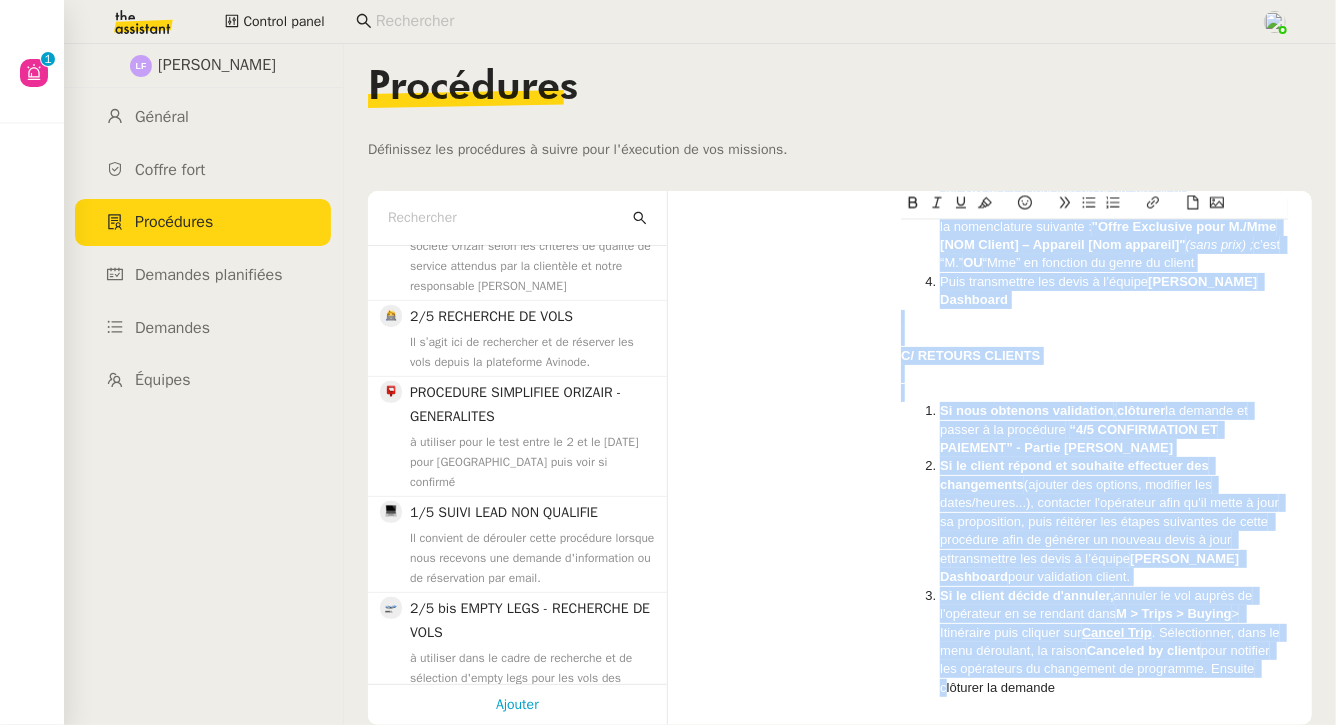 scroll, scrollTop: 370, scrollLeft: 0, axis: vertical 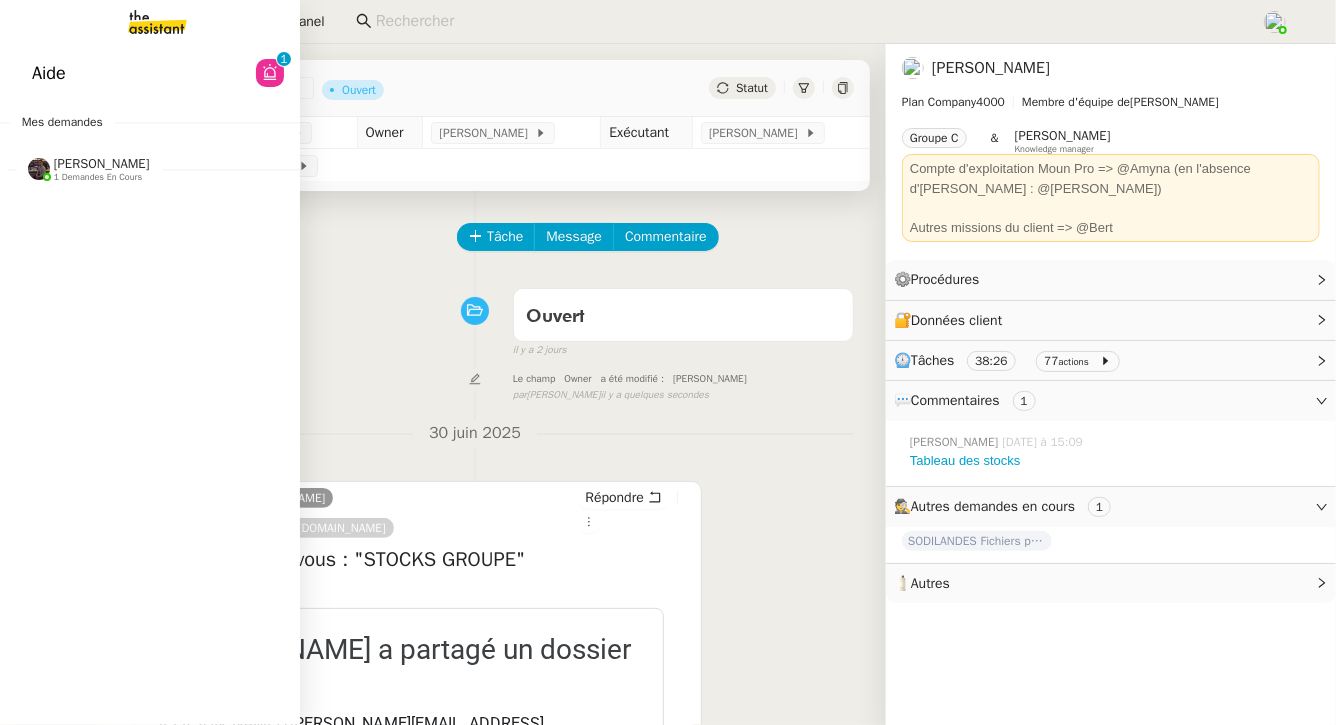 click on "Aide  0   1   2   3   4   5   6   7   8   9" 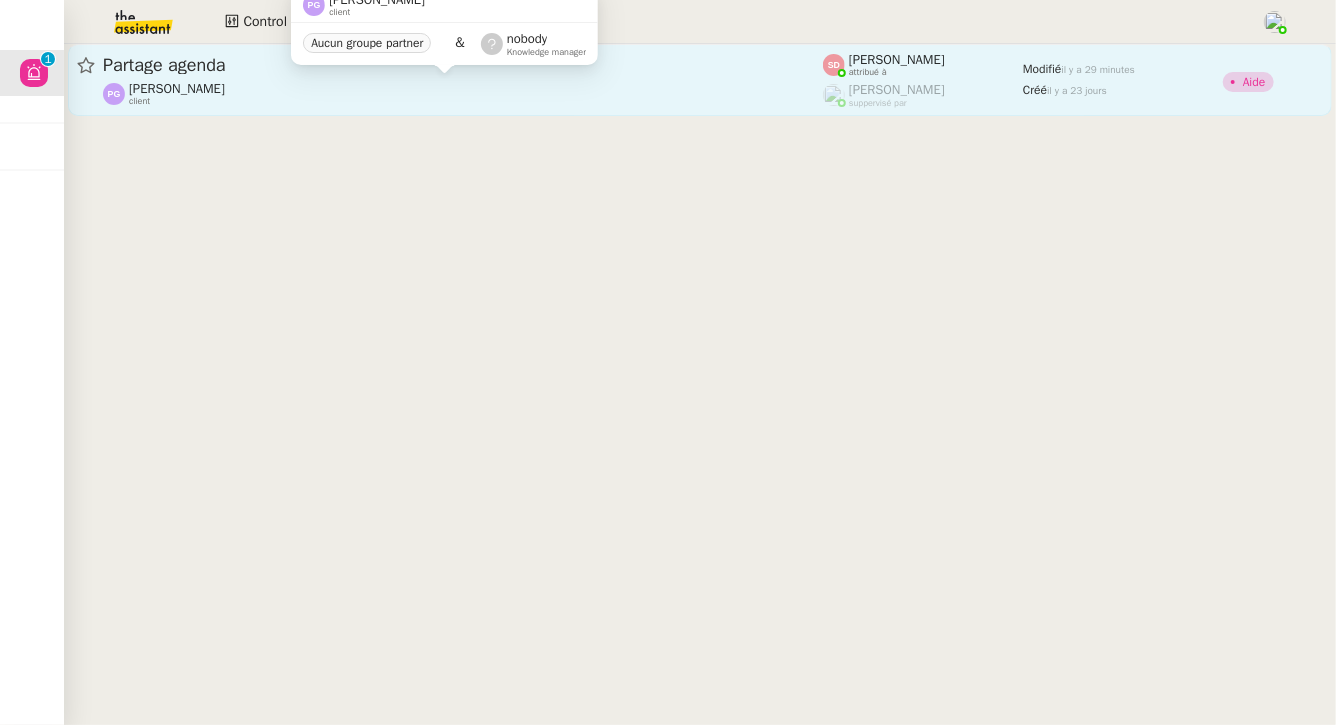 click on "Pascal Gauthier    client" 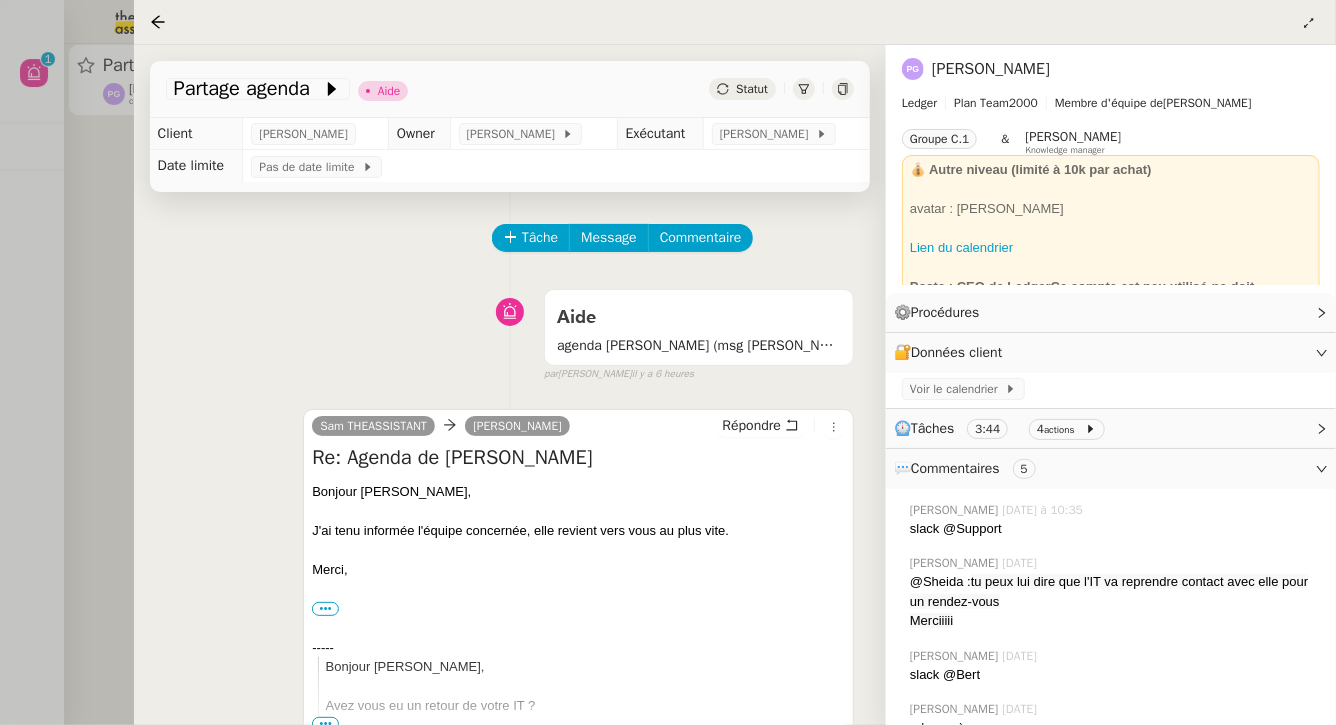 click at bounding box center (668, 362) 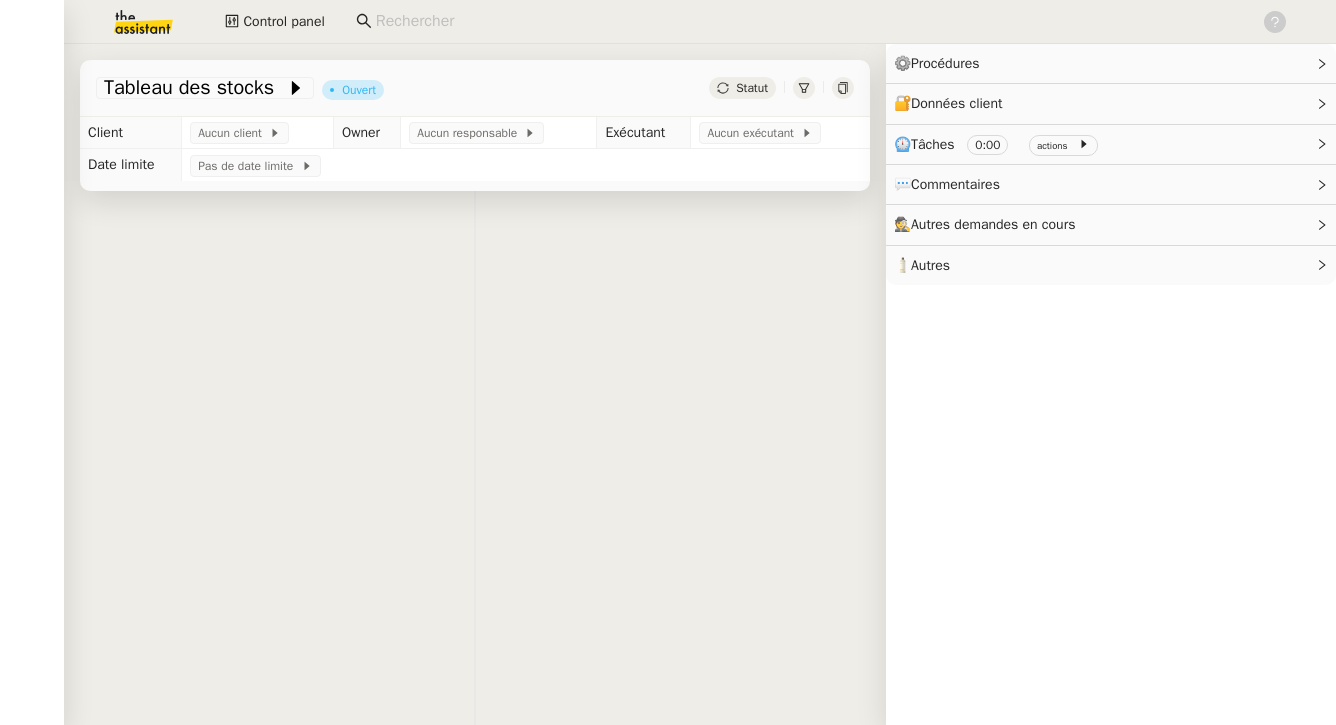 scroll, scrollTop: 0, scrollLeft: 0, axis: both 